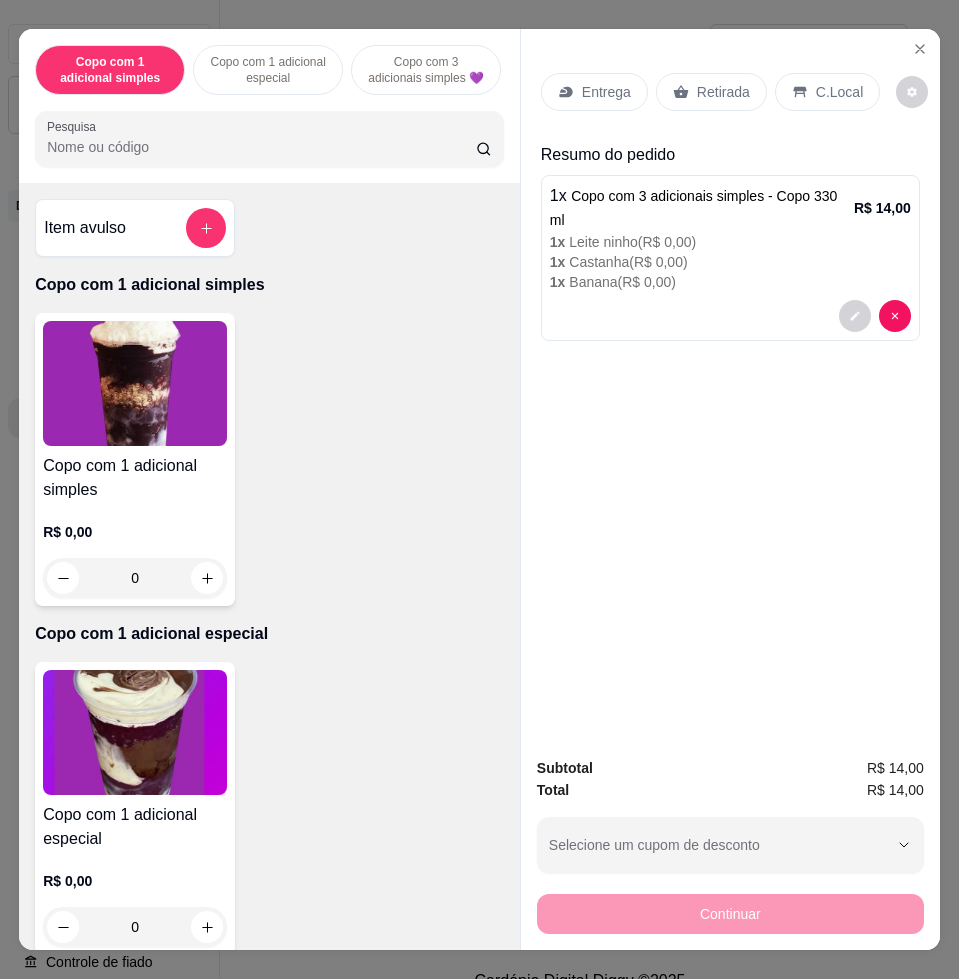 scroll, scrollTop: 0, scrollLeft: 0, axis: both 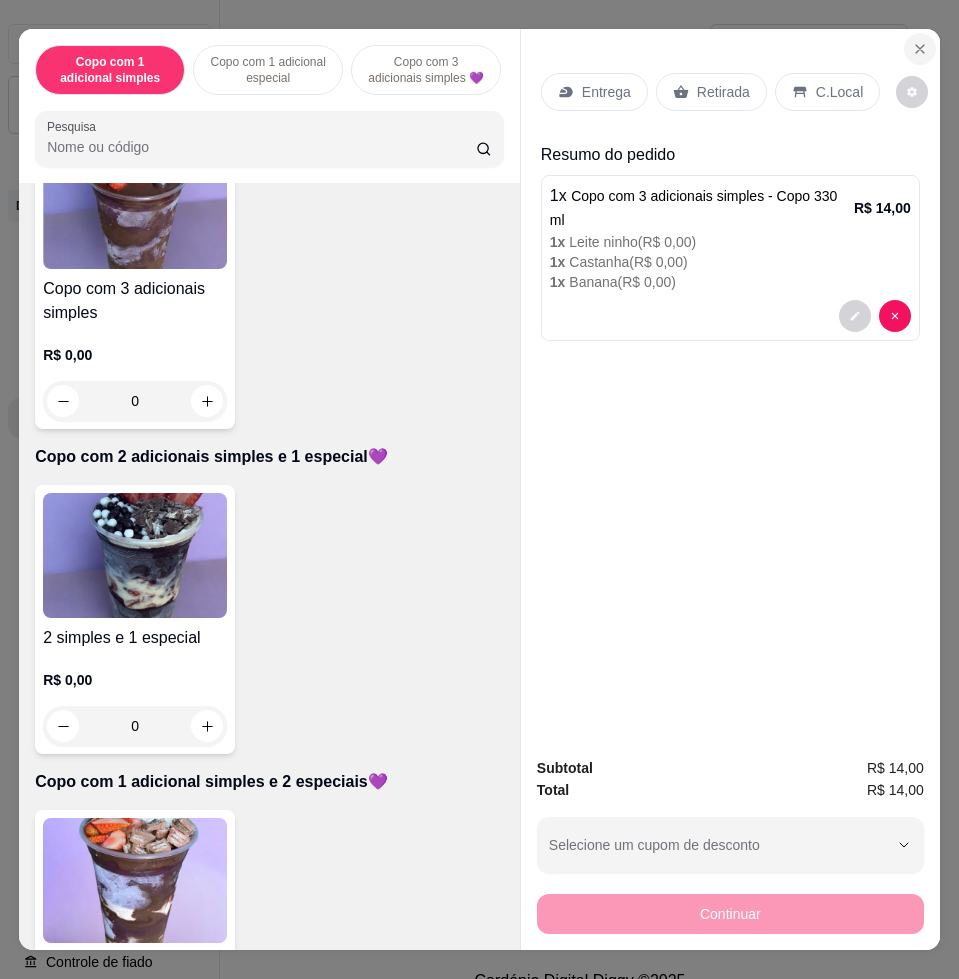 click 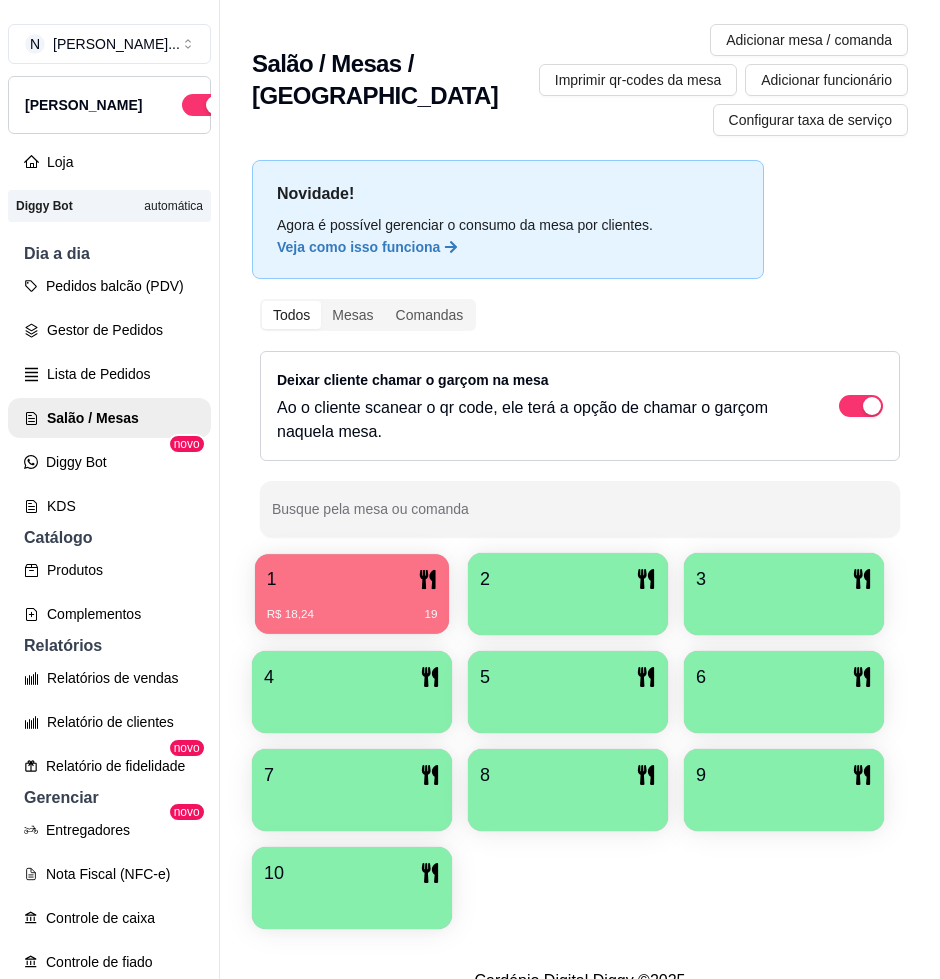 click on "R$ 18,24 19" at bounding box center [352, 607] 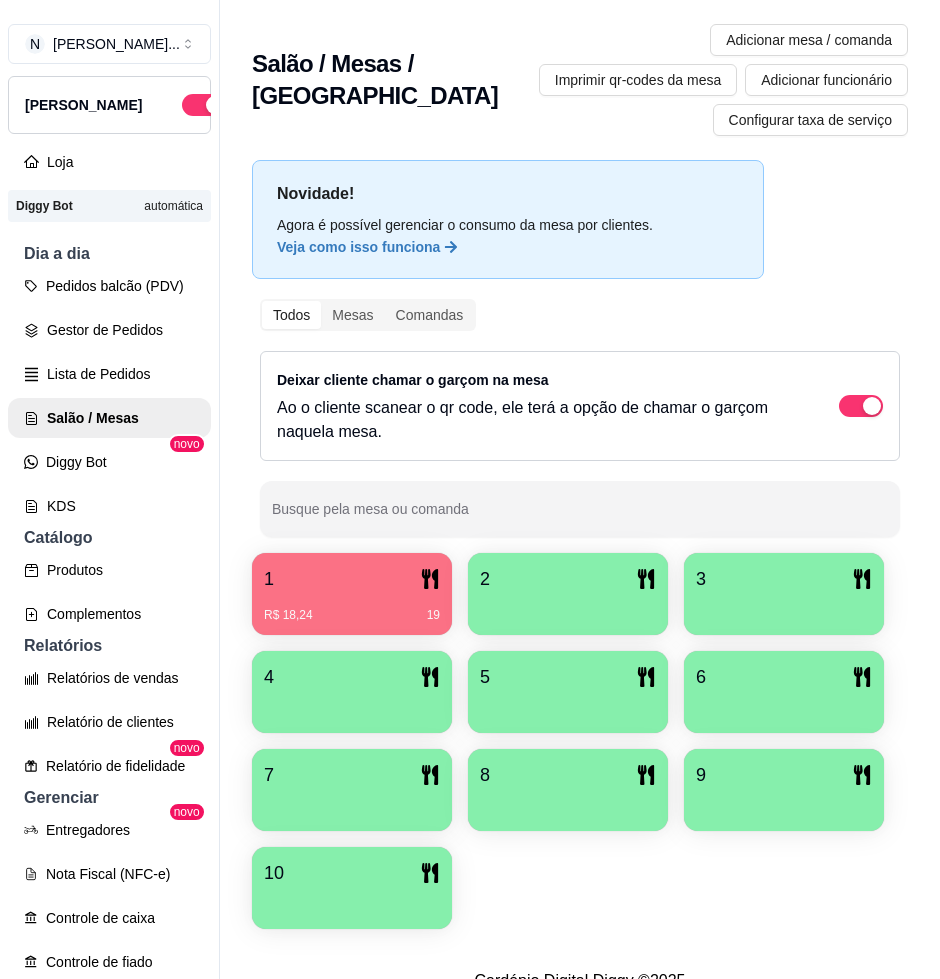 click on "2" at bounding box center (568, 579) 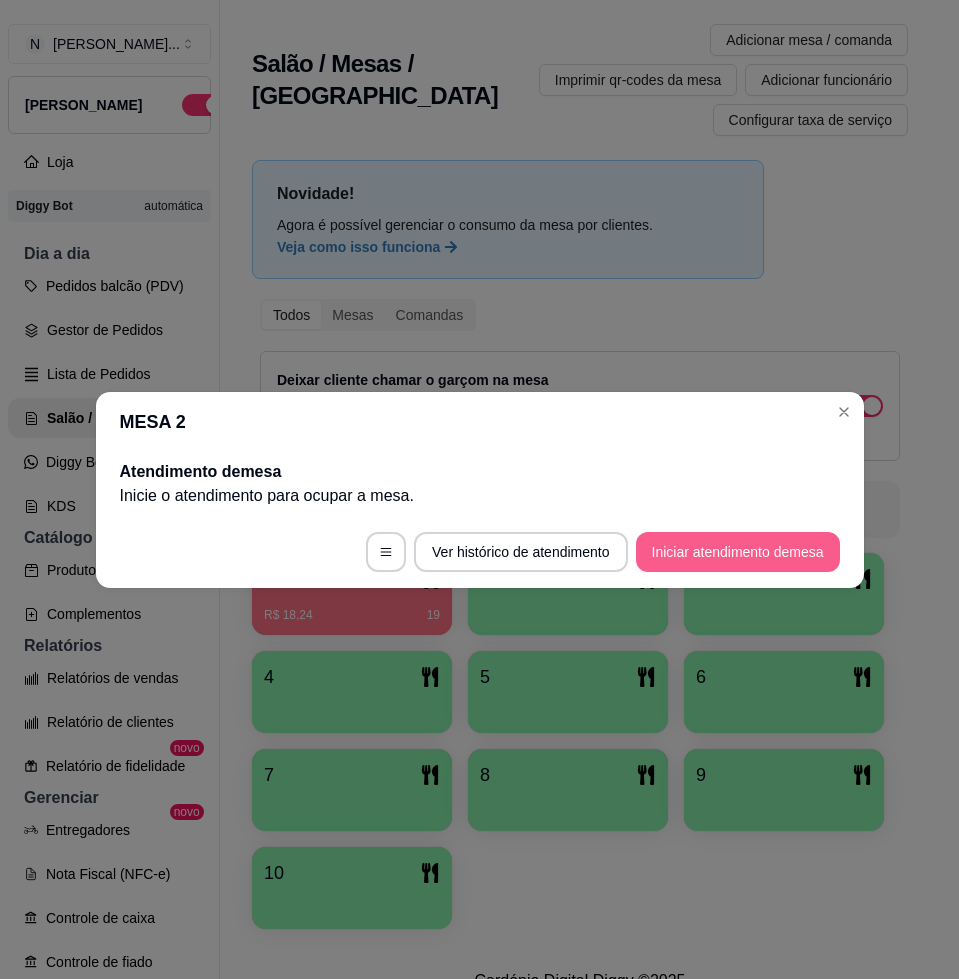 click on "Iniciar atendimento de  mesa" at bounding box center [738, 552] 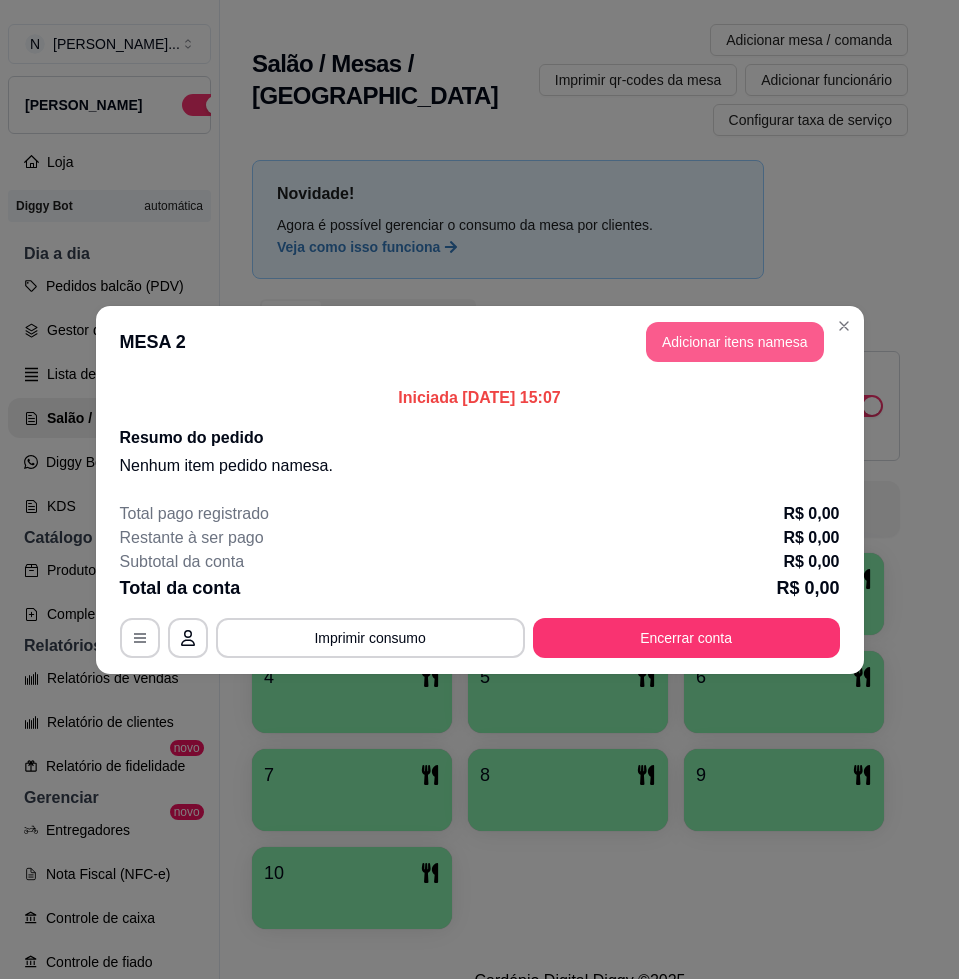 click on "Adicionar itens na  mesa" at bounding box center (735, 342) 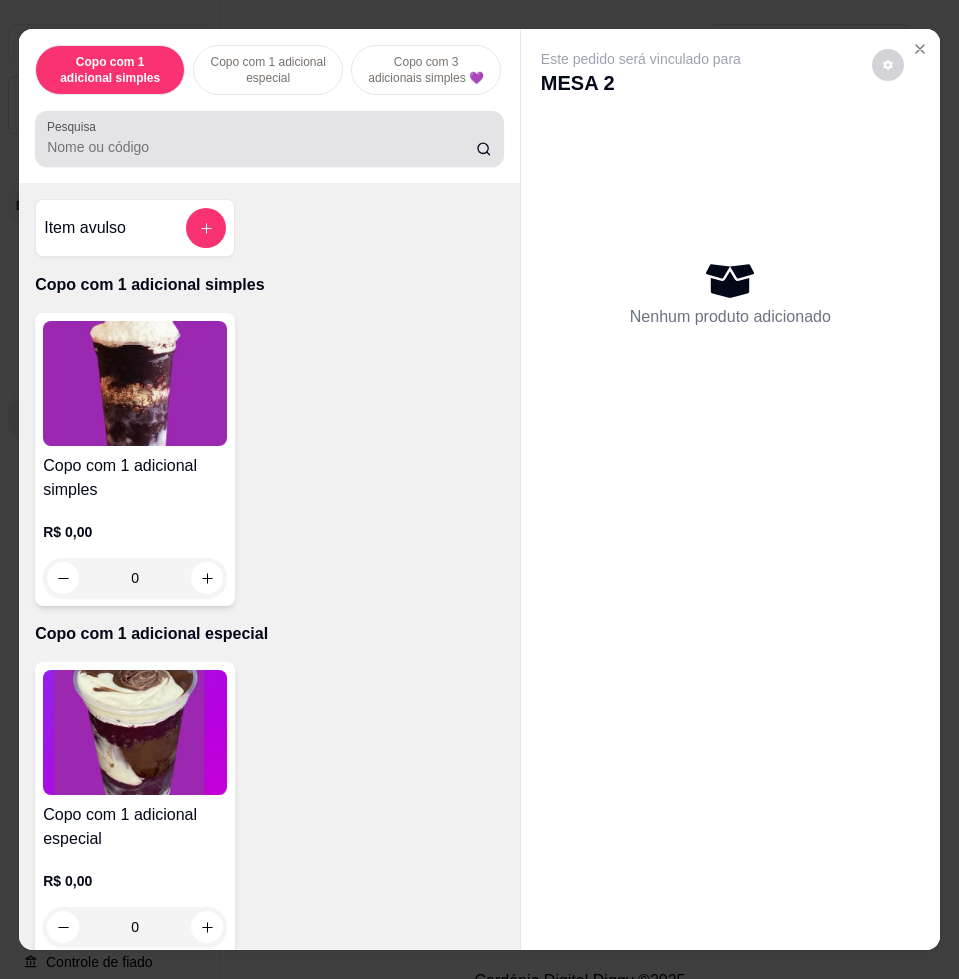click at bounding box center [269, 139] 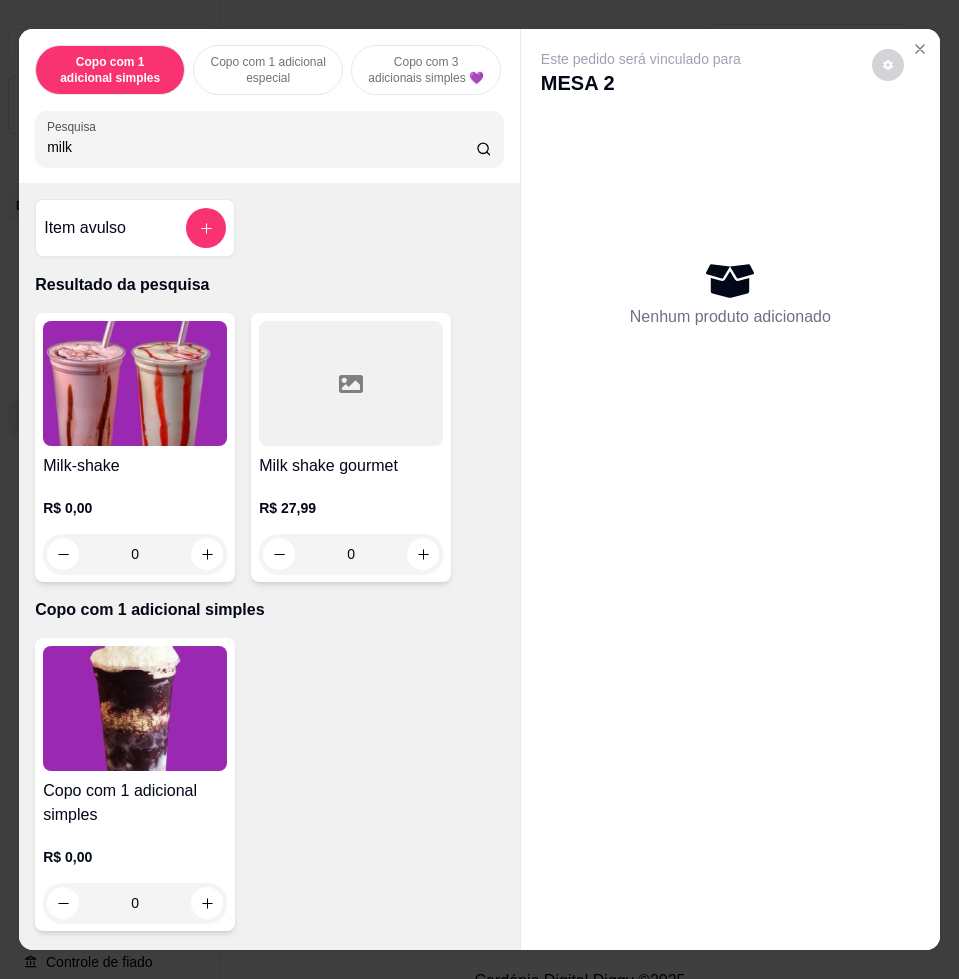 type on "milk" 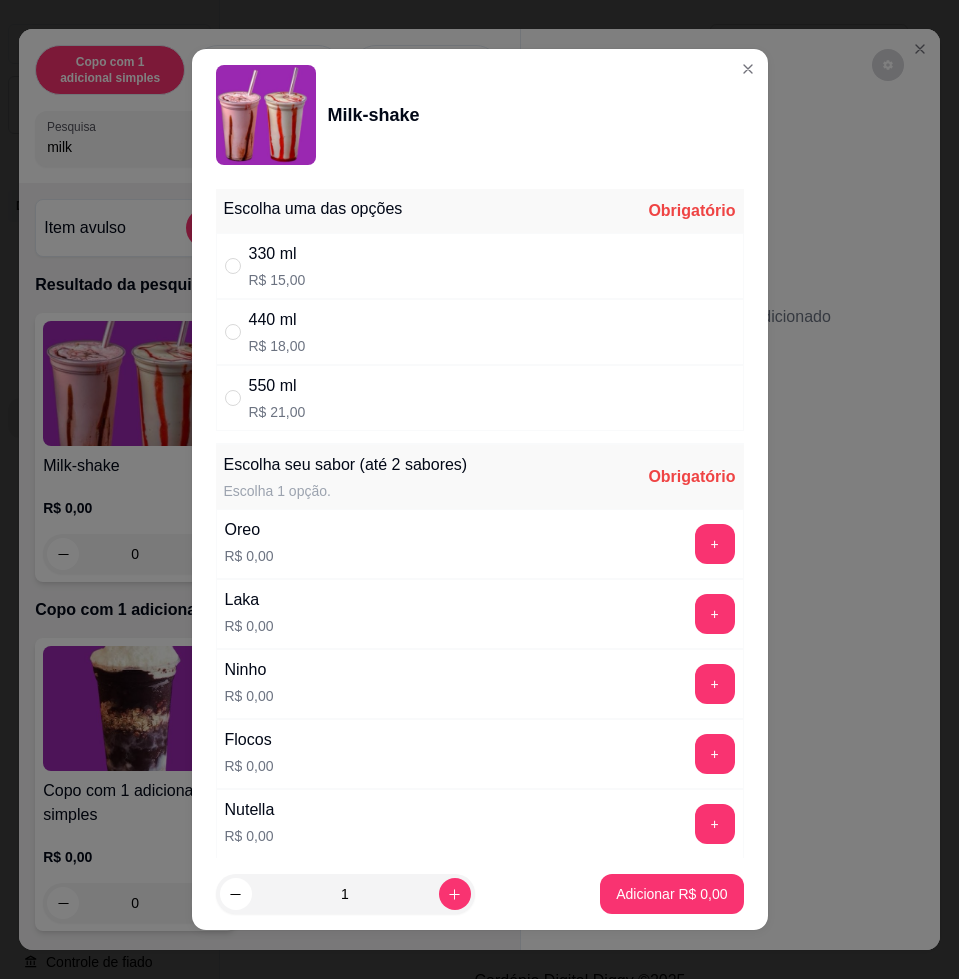 click on "330 ml R$ 15,00" at bounding box center [480, 266] 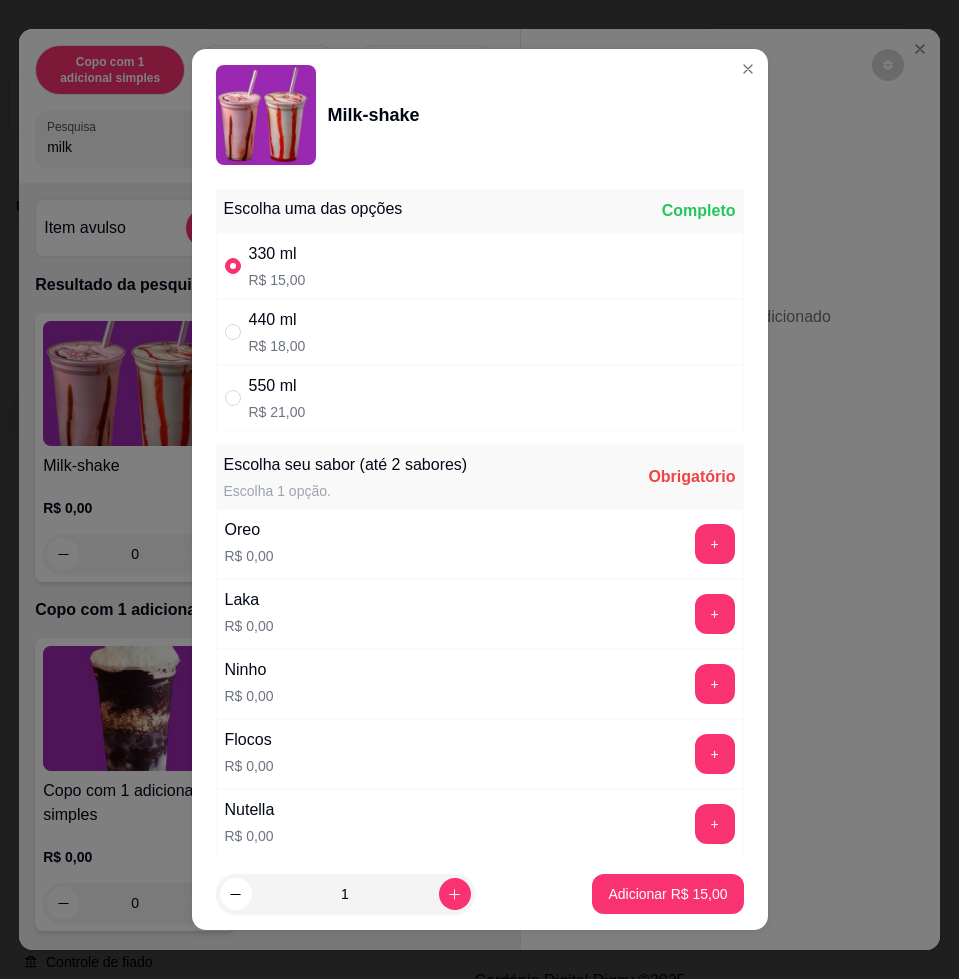 scroll, scrollTop: 625, scrollLeft: 0, axis: vertical 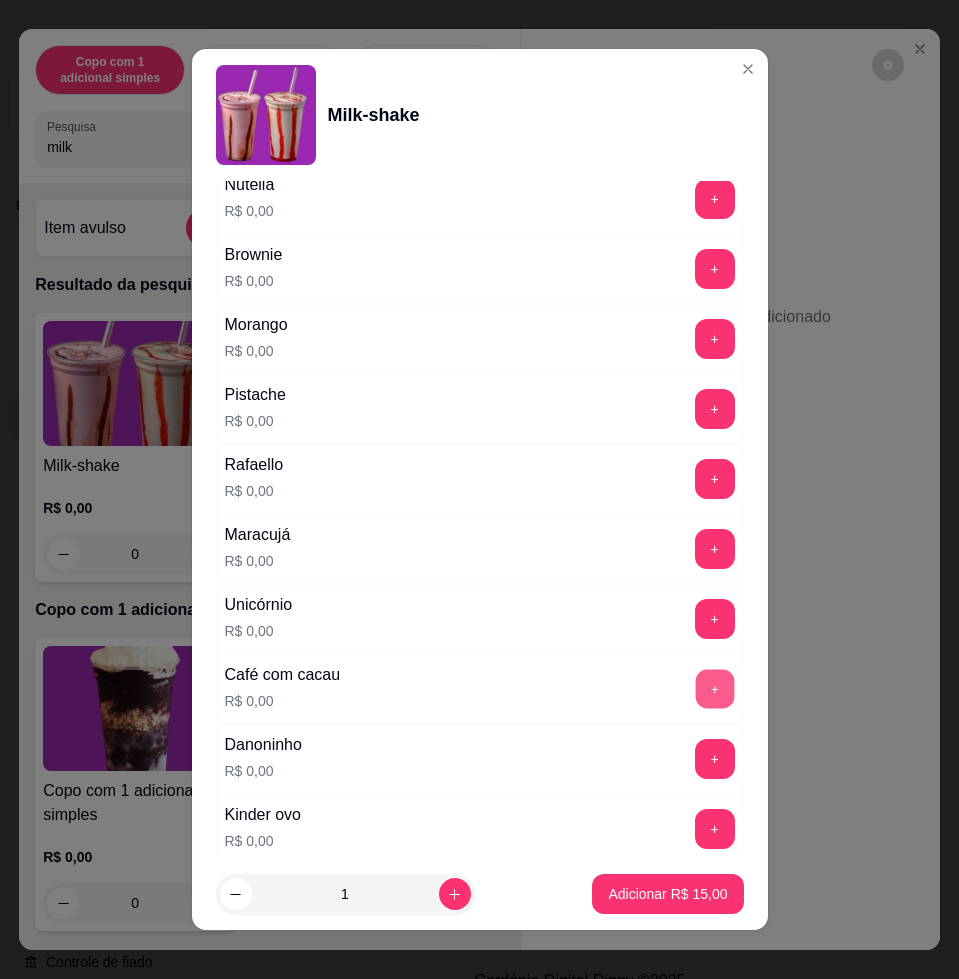 click on "+" at bounding box center [714, 689] 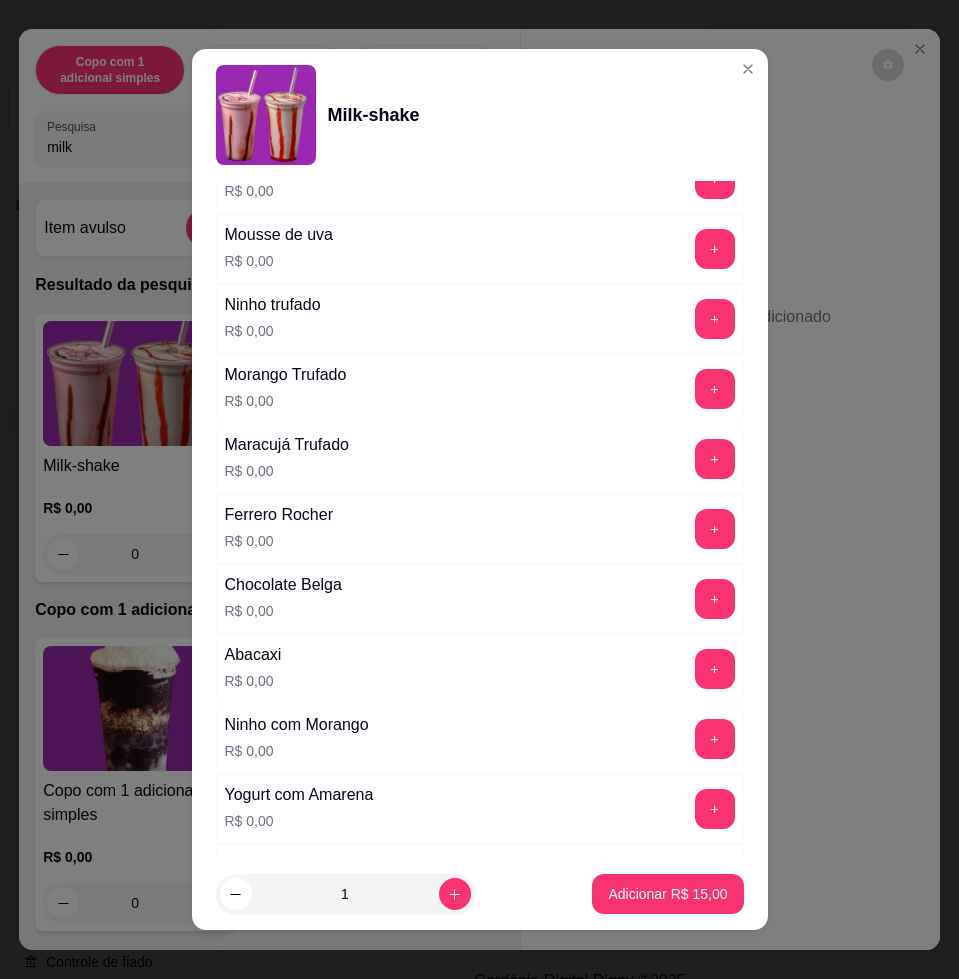 scroll, scrollTop: 1831, scrollLeft: 0, axis: vertical 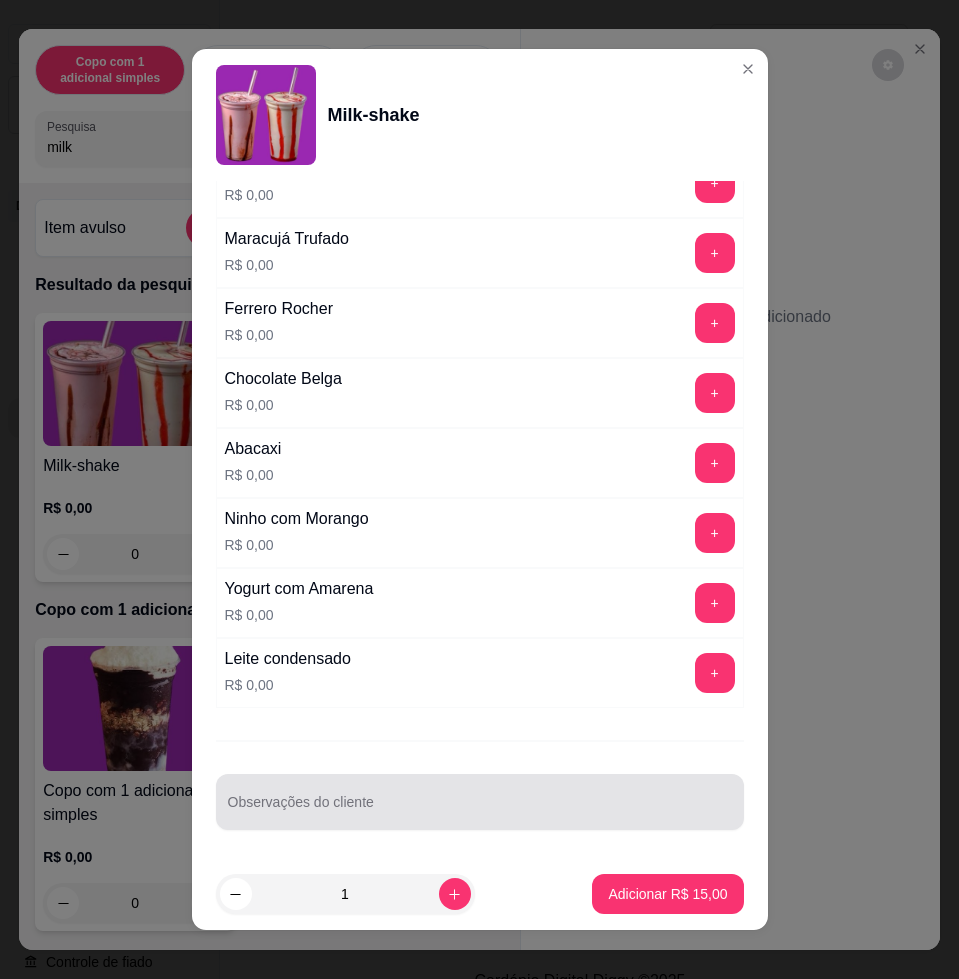 click at bounding box center (480, 802) 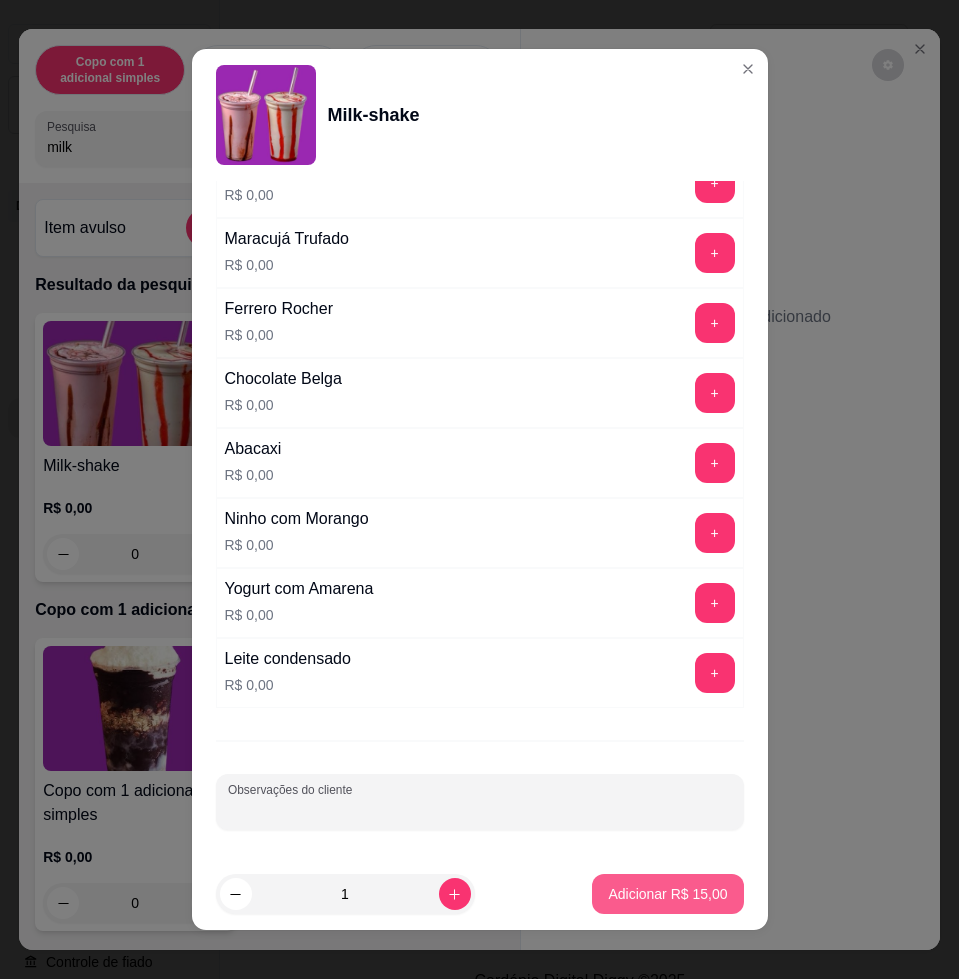 click on "Adicionar   R$ 15,00" at bounding box center (667, 894) 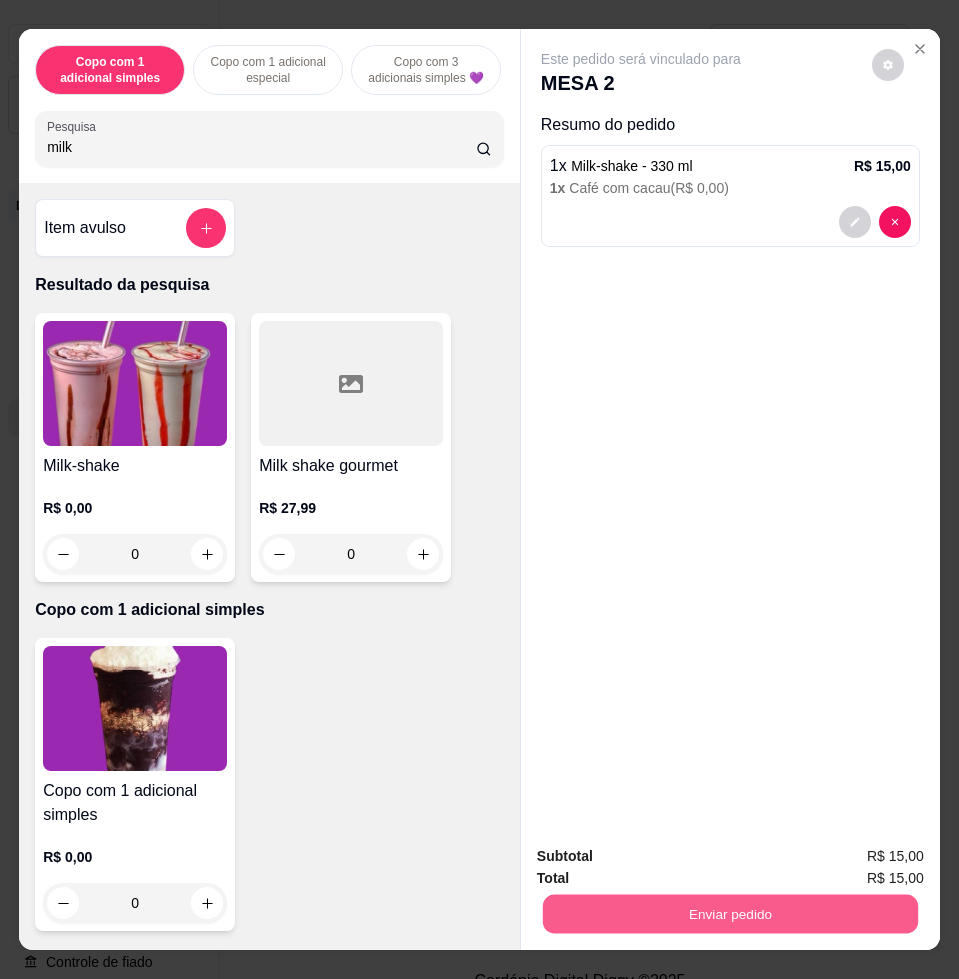 click on "Enviar pedido" at bounding box center (730, 913) 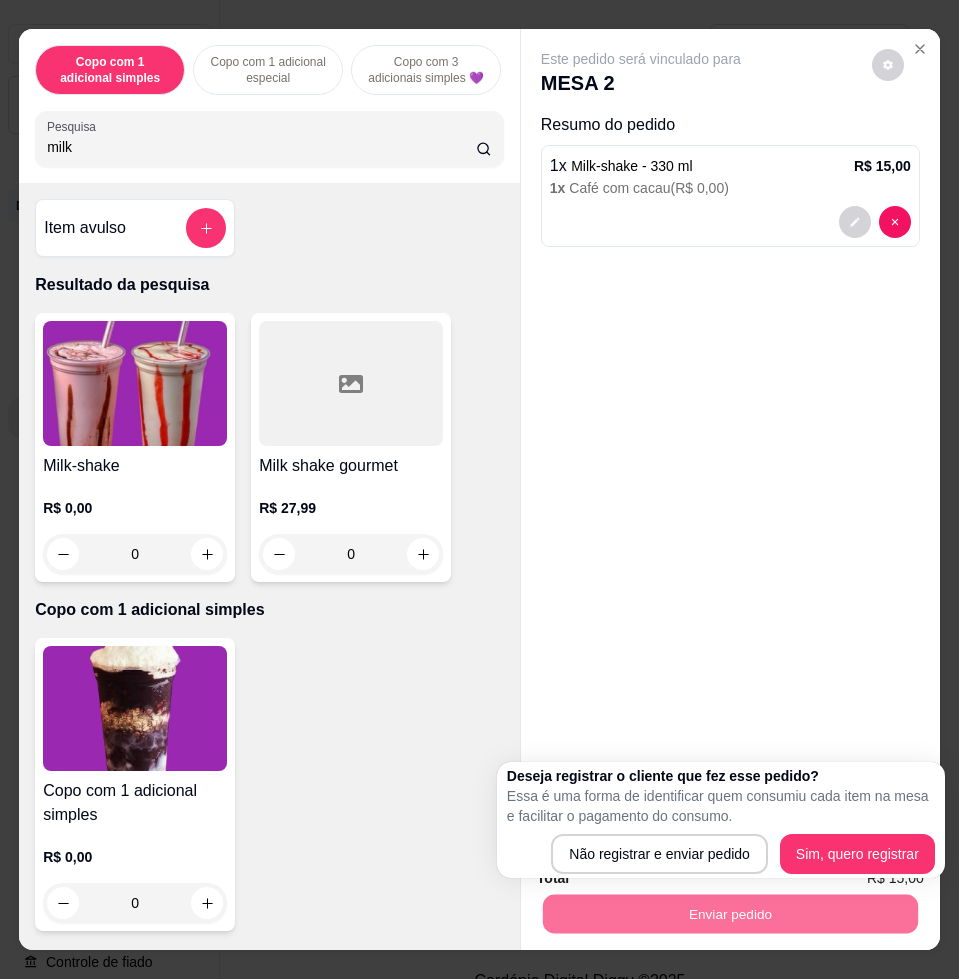 click at bounding box center [135, 383] 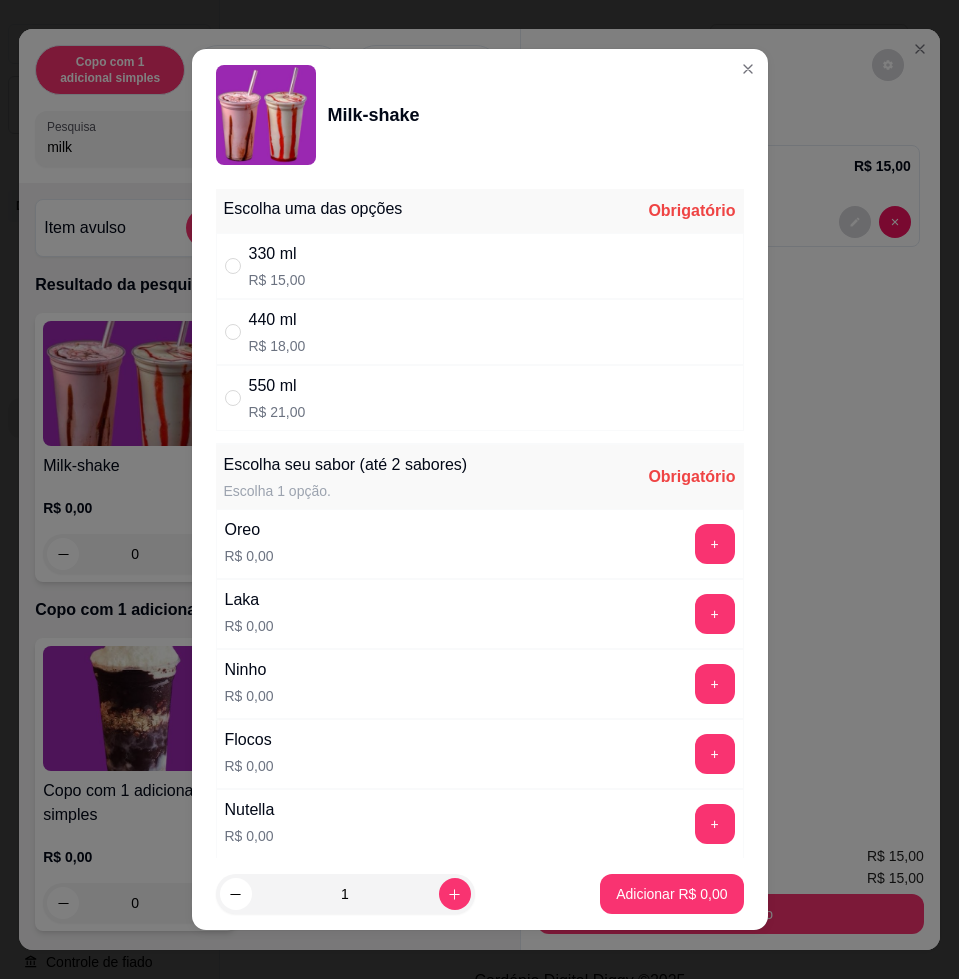 click on "440 ml R$ 18,00" at bounding box center [480, 332] 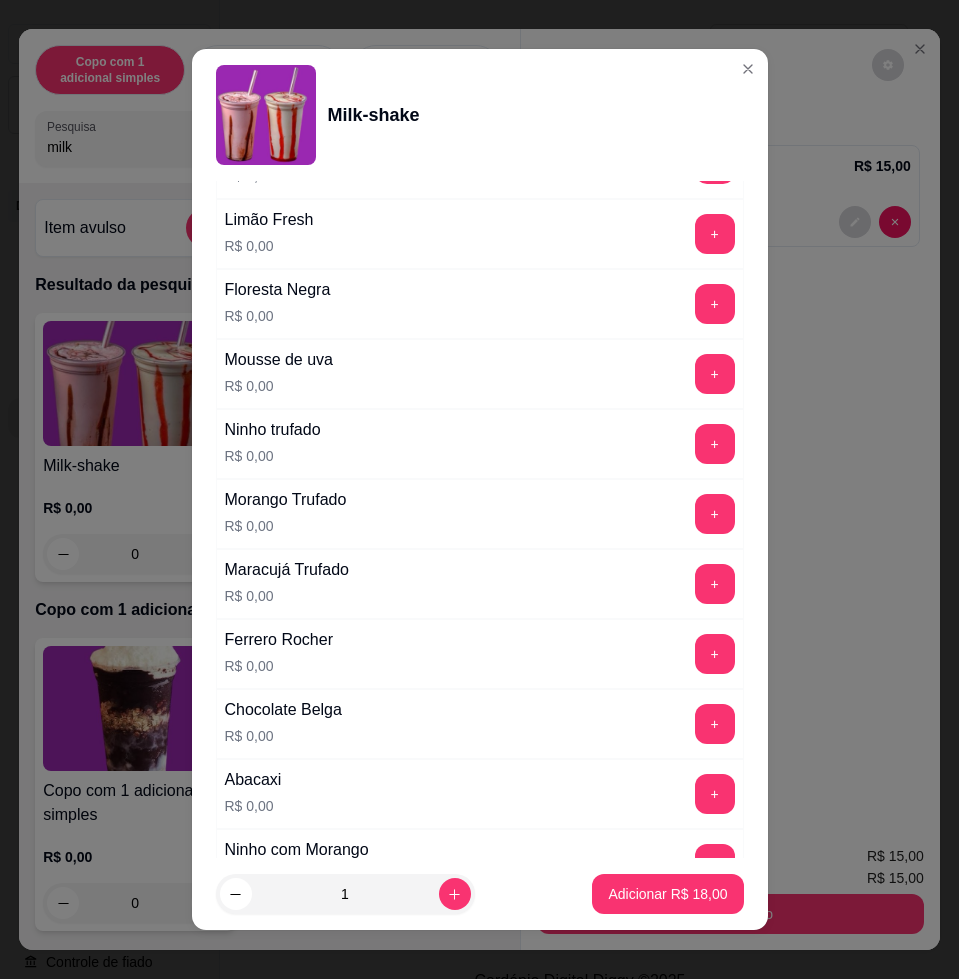 scroll, scrollTop: 1750, scrollLeft: 0, axis: vertical 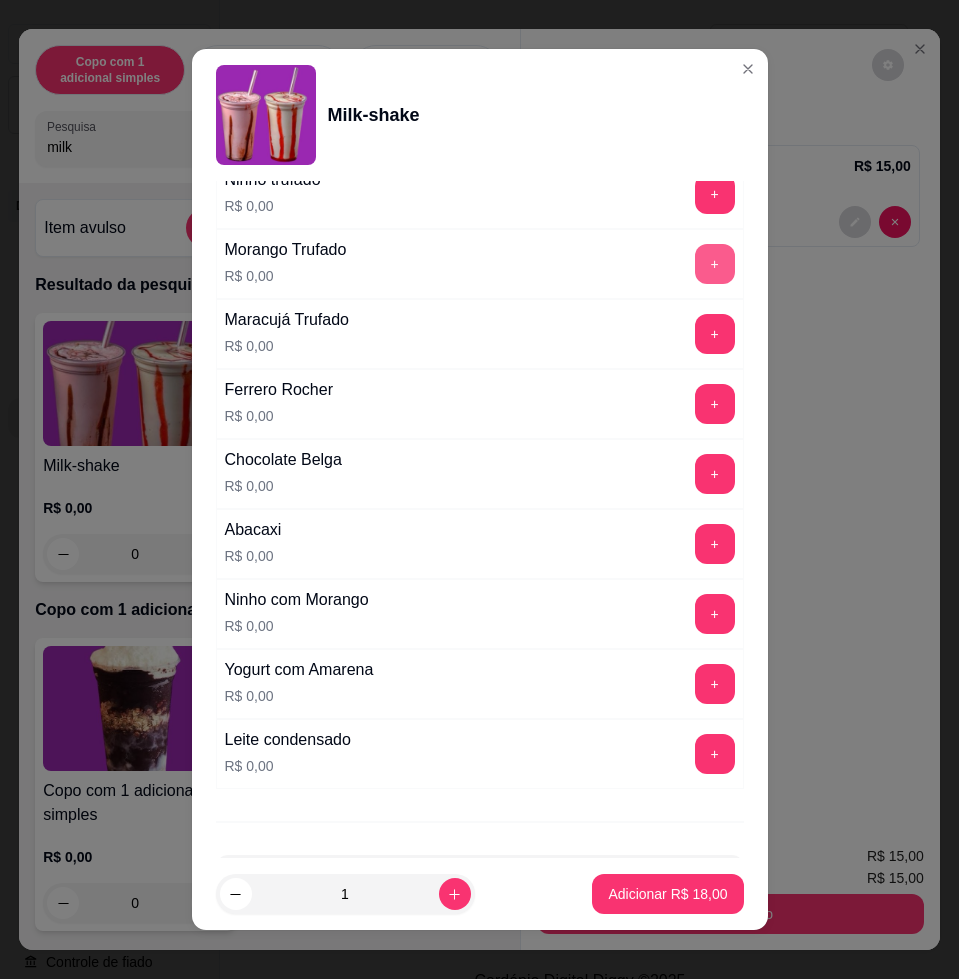 click on "+" at bounding box center [715, 264] 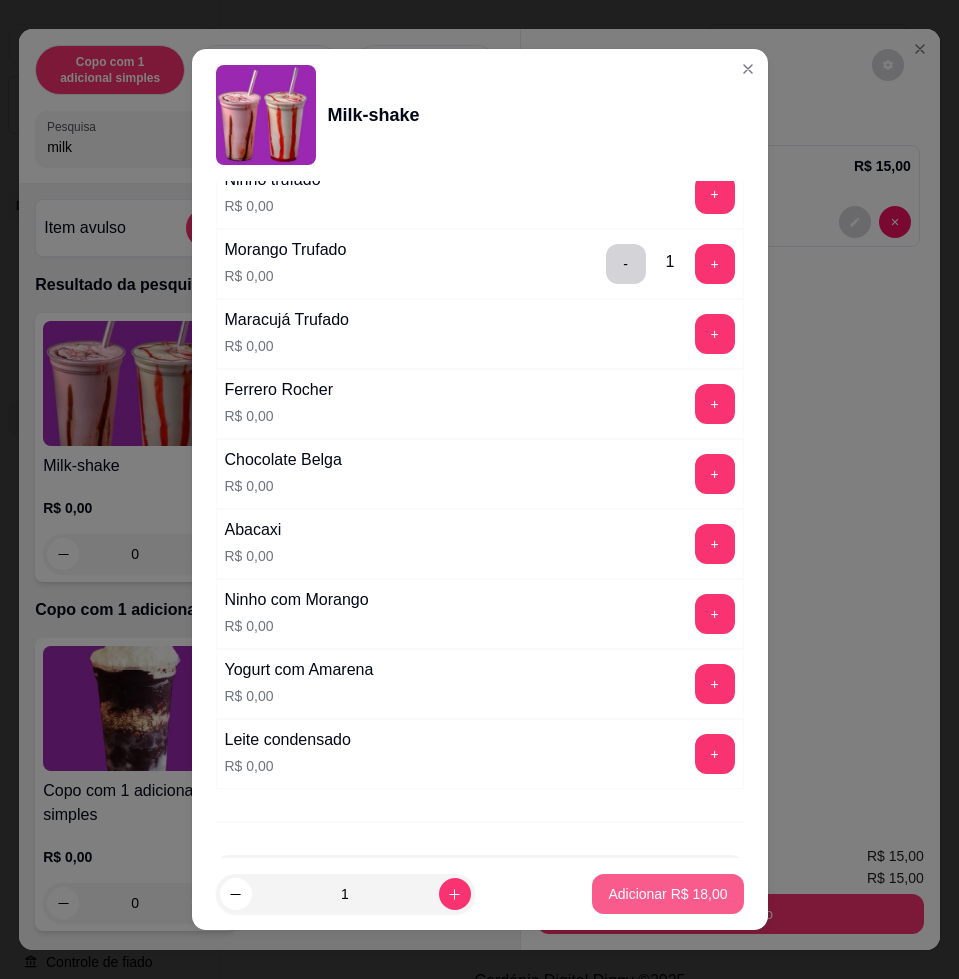 click on "Adicionar   R$ 18,00" at bounding box center [667, 894] 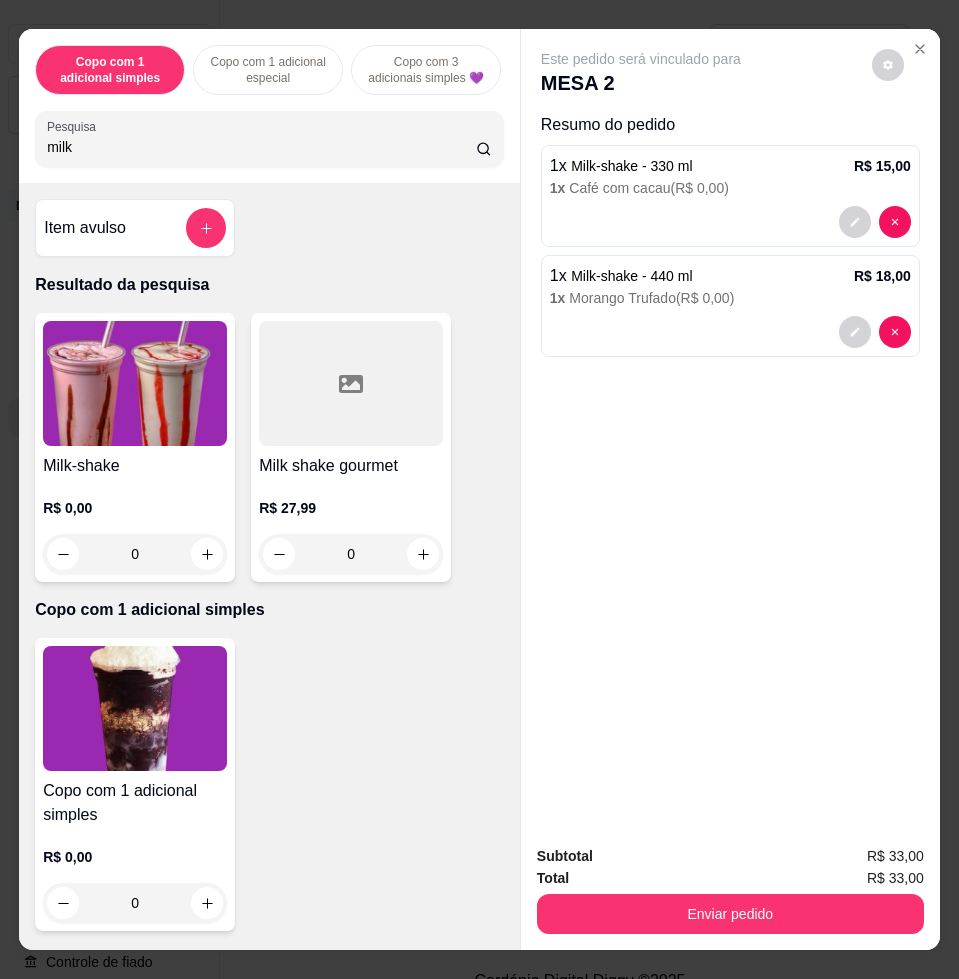 click at bounding box center (135, 383) 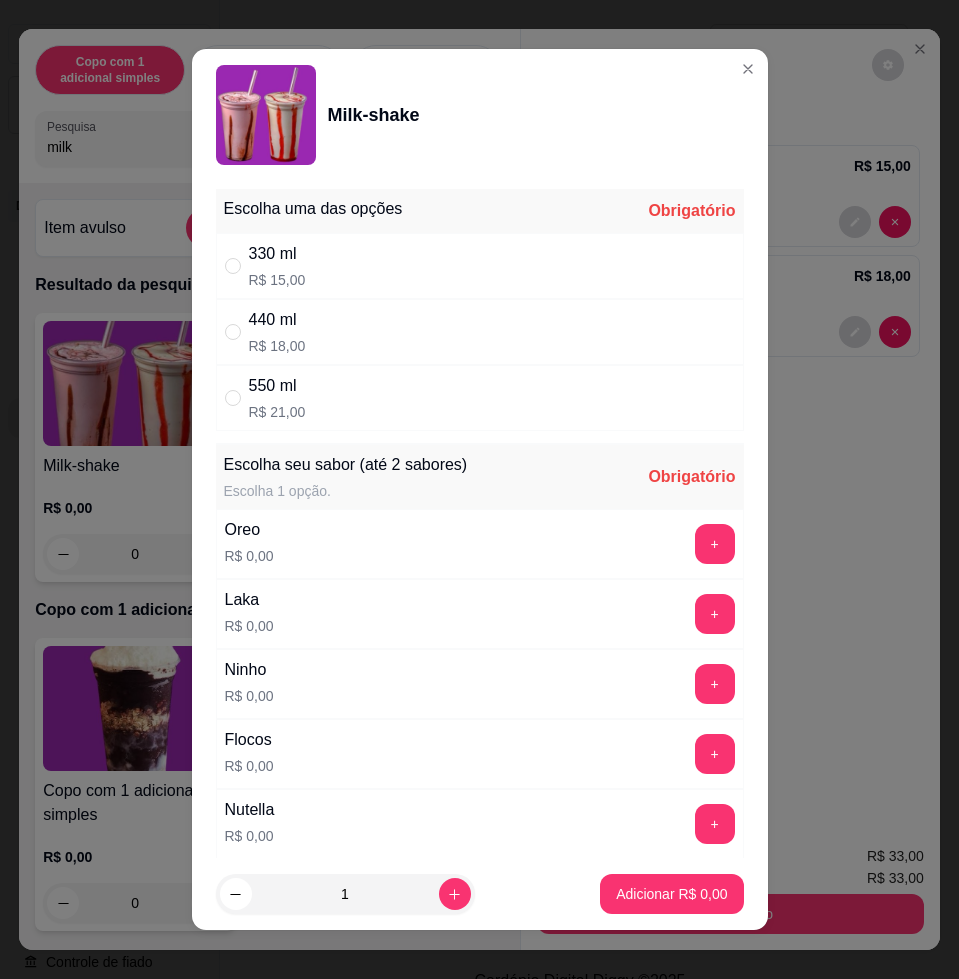 click on "330 ml R$ 15,00" at bounding box center (480, 266) 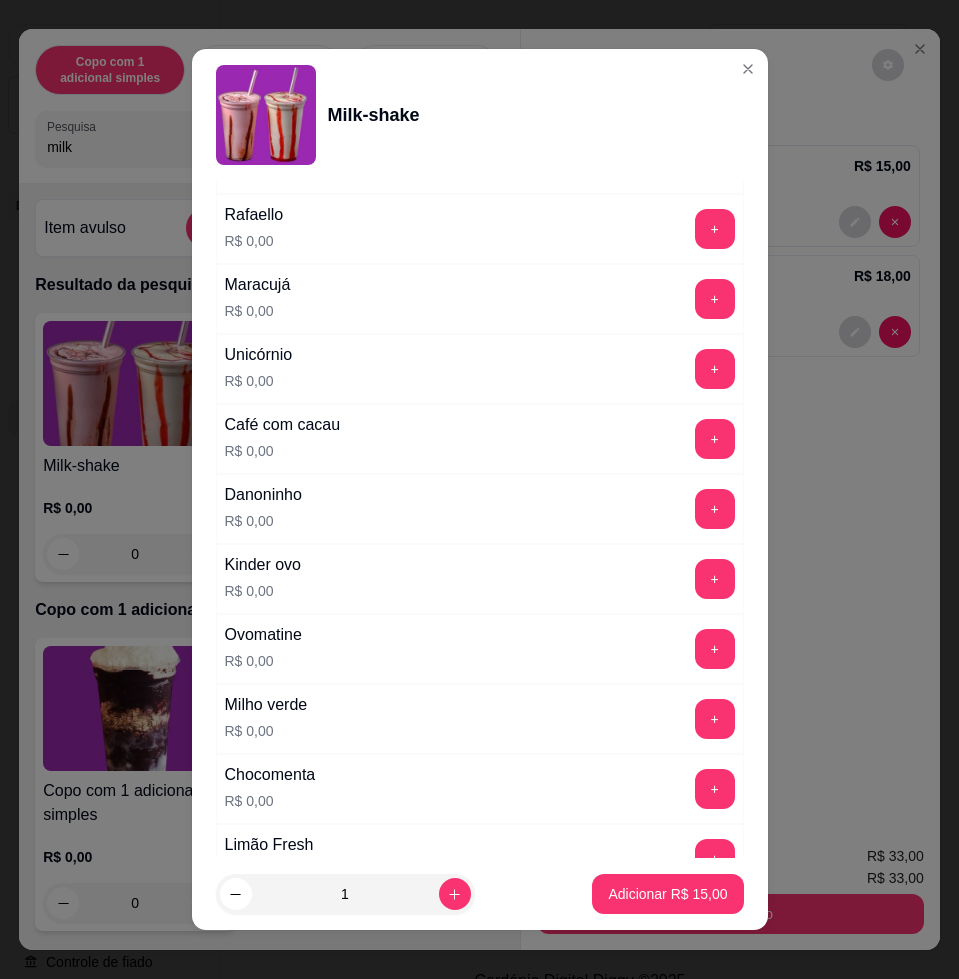 scroll, scrollTop: 1125, scrollLeft: 0, axis: vertical 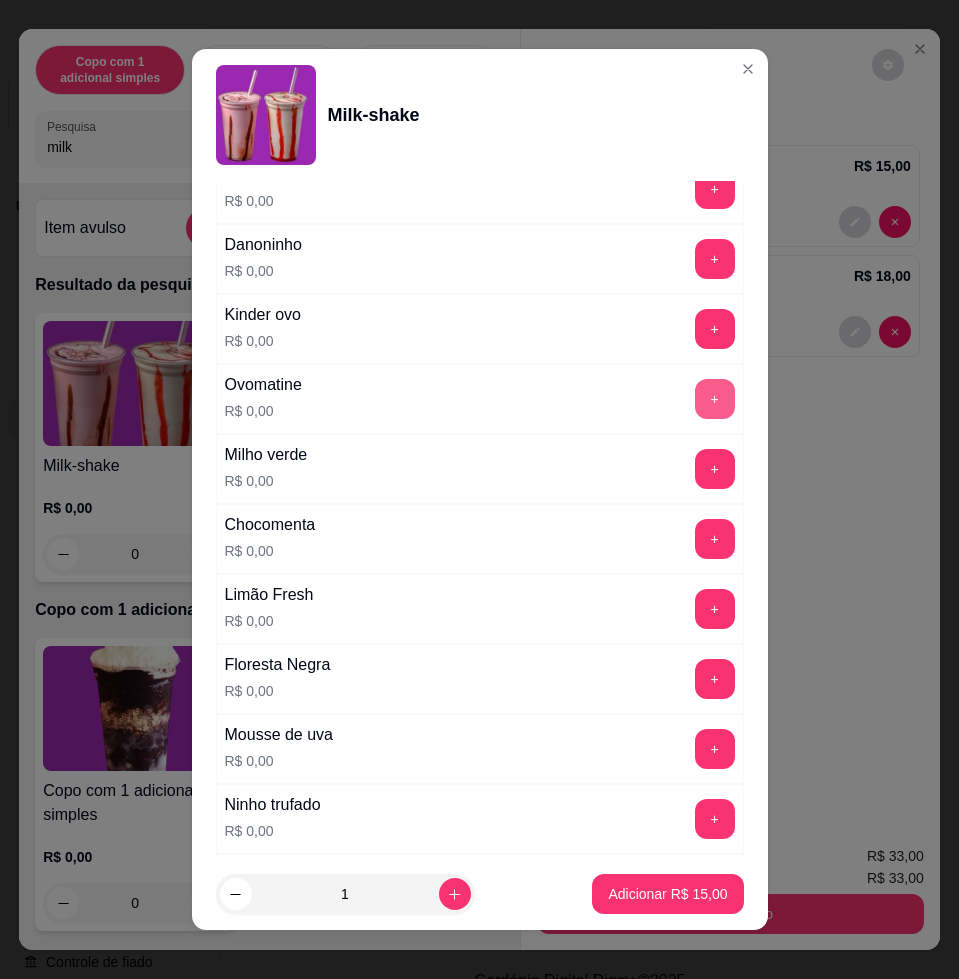 click on "+" at bounding box center [715, 399] 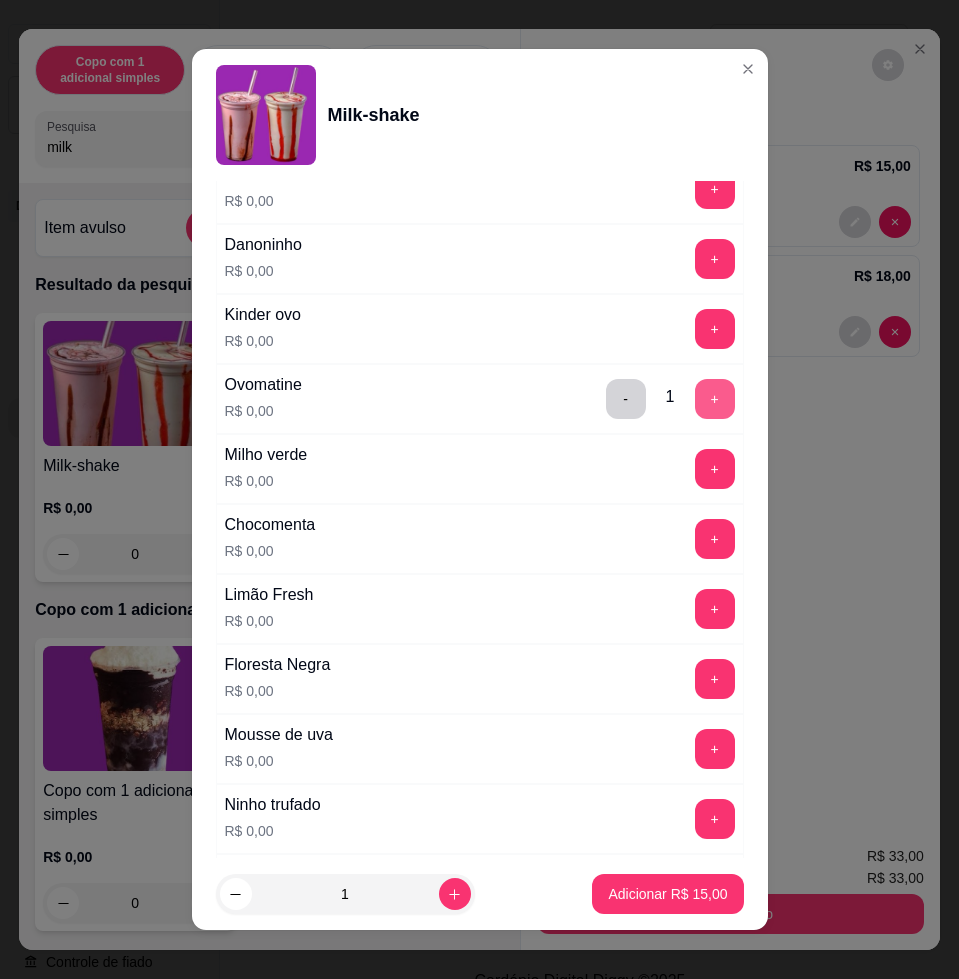 click on "+" at bounding box center (715, 399) 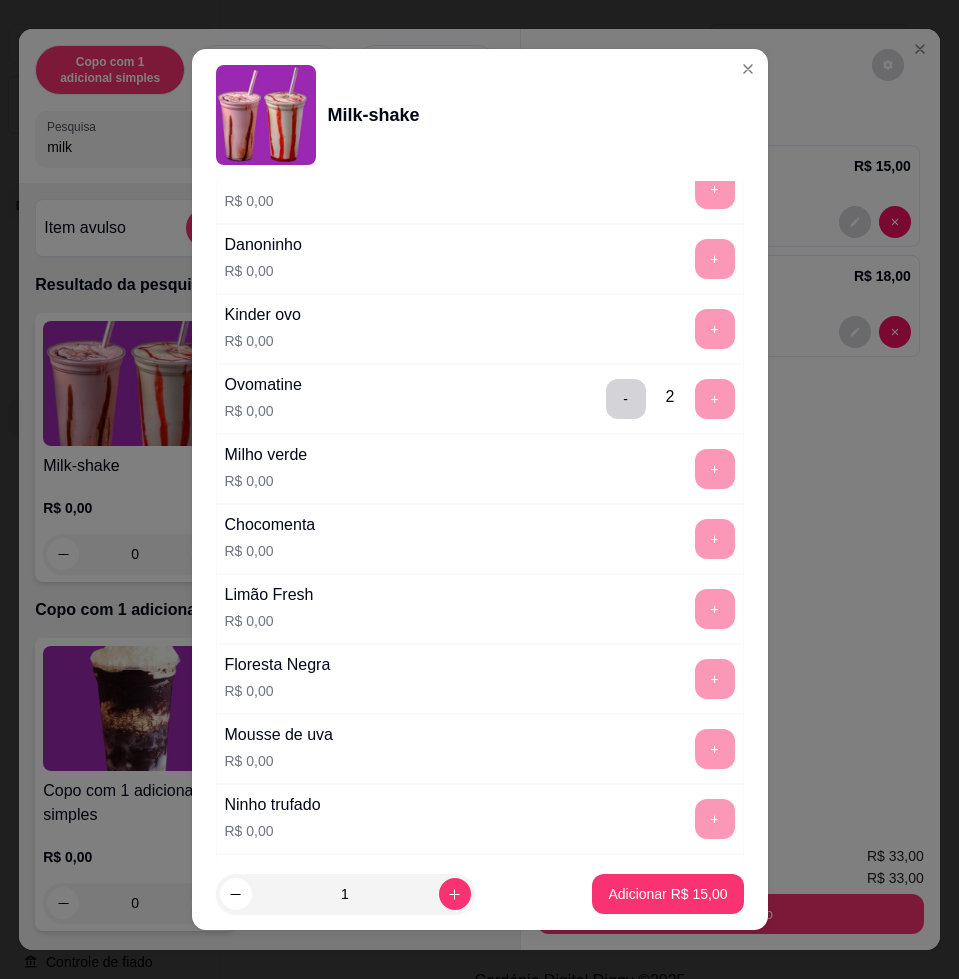 click on "- 2 +" at bounding box center (670, 399) 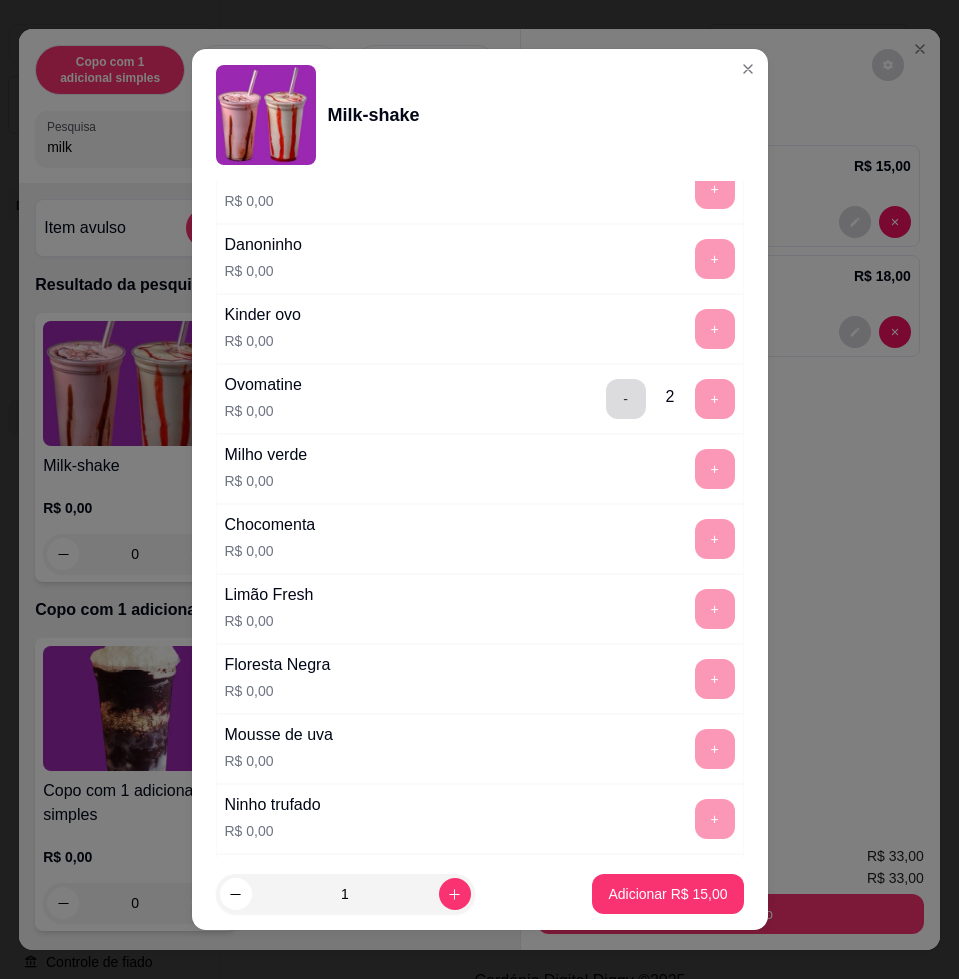 click on "-" at bounding box center (626, 399) 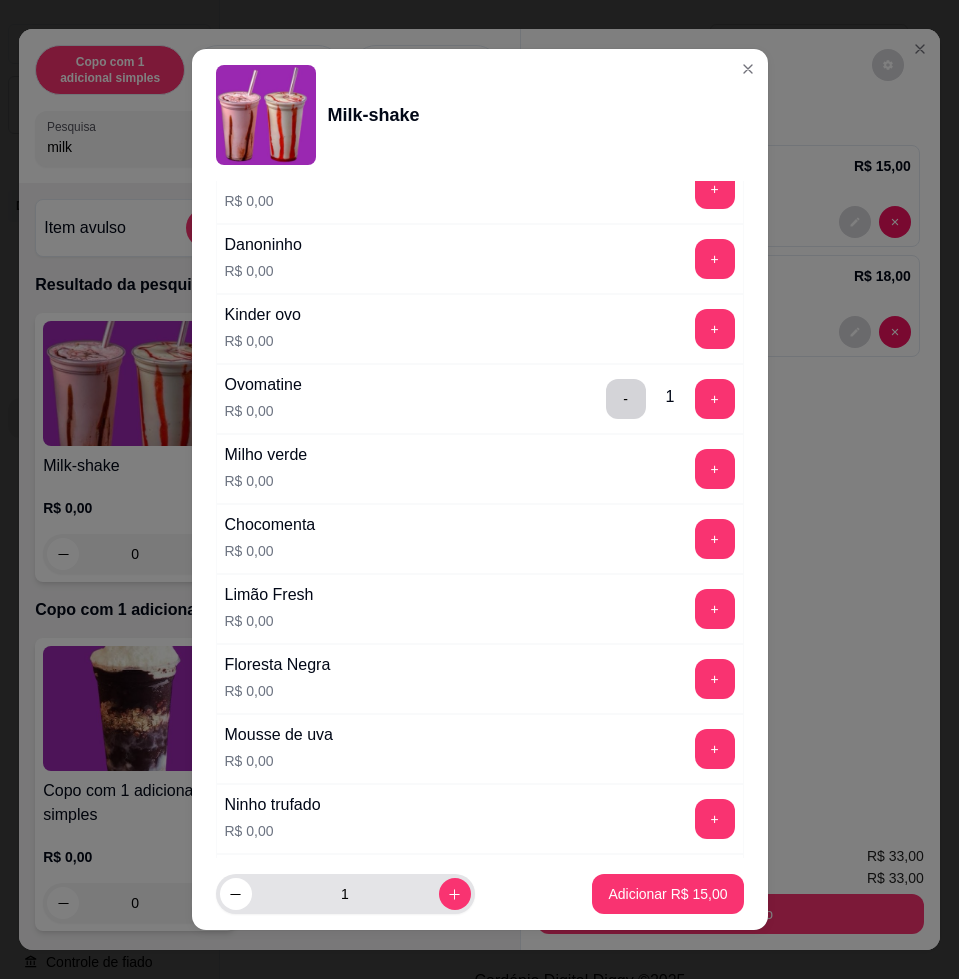 click at bounding box center (455, 894) 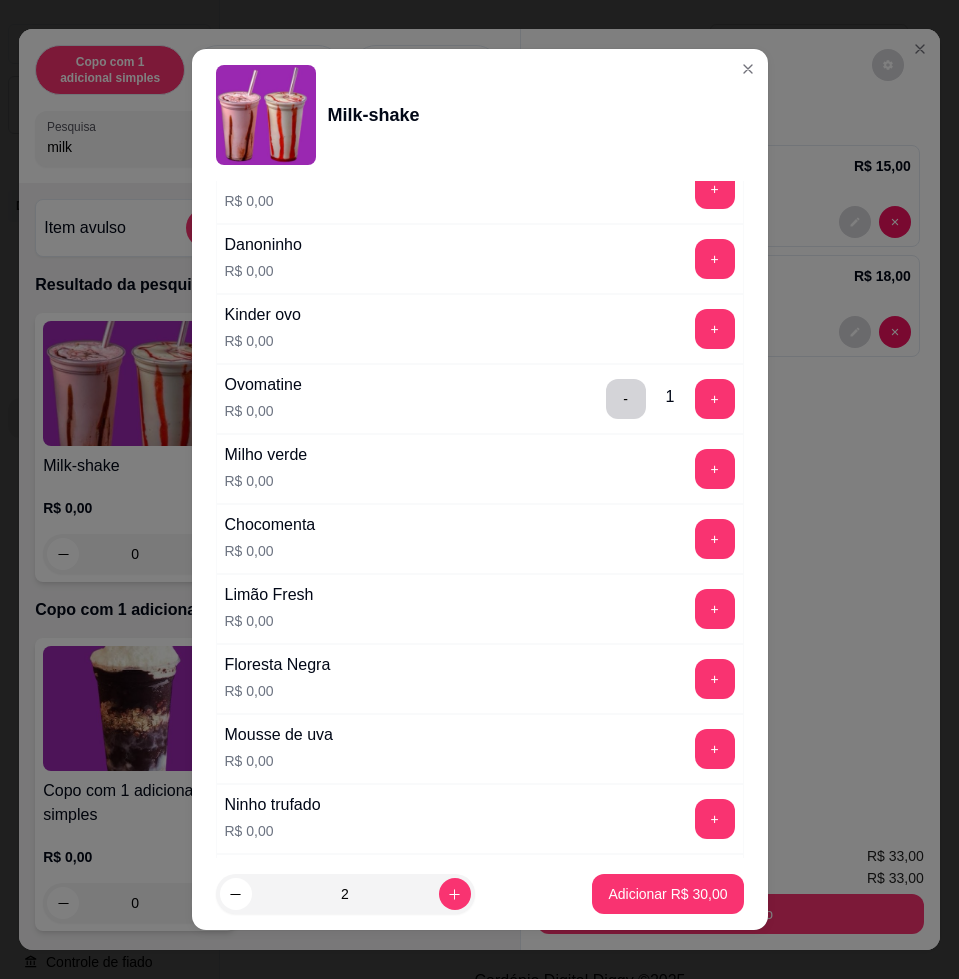 scroll, scrollTop: 1831, scrollLeft: 0, axis: vertical 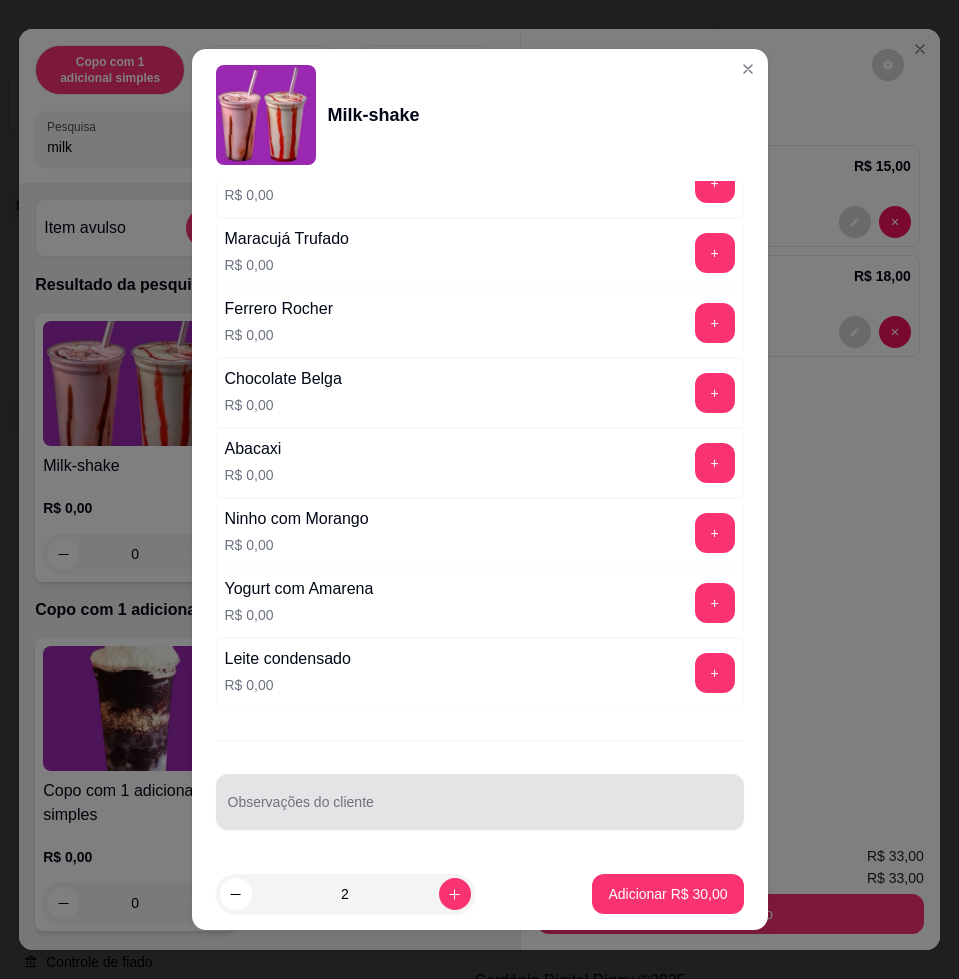 click at bounding box center (480, 802) 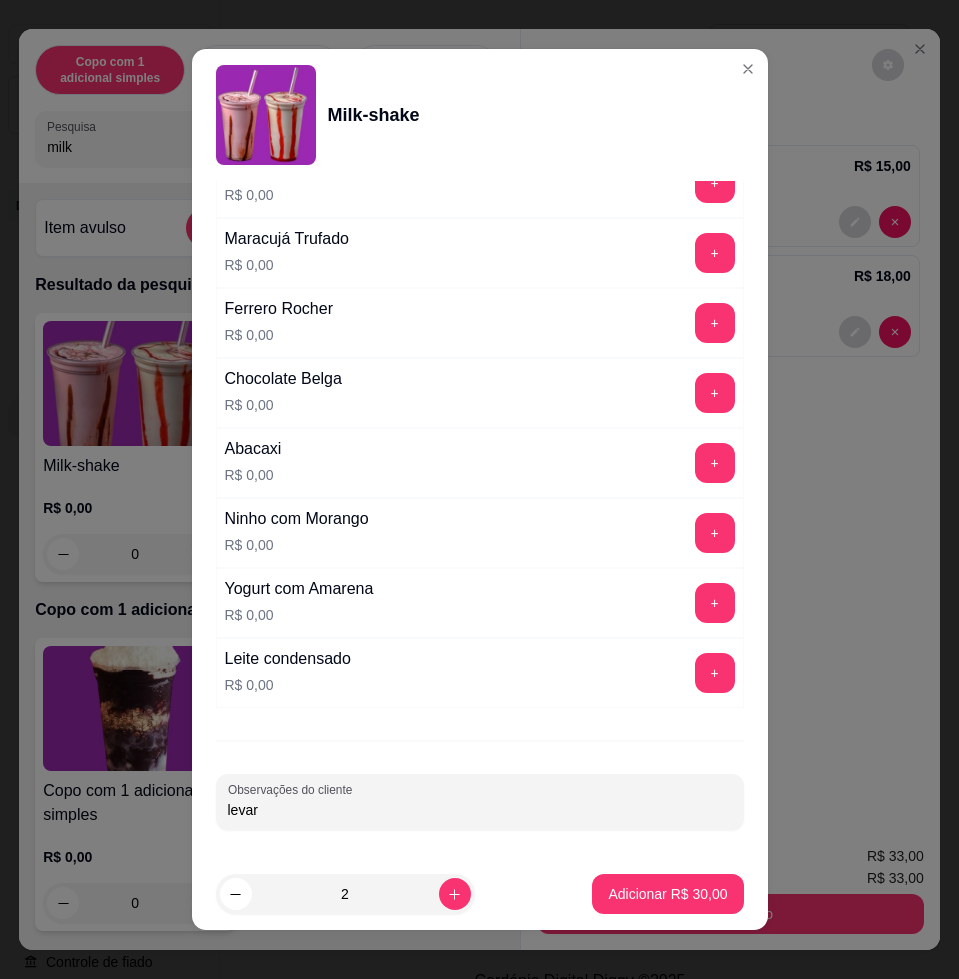 type on "levar" 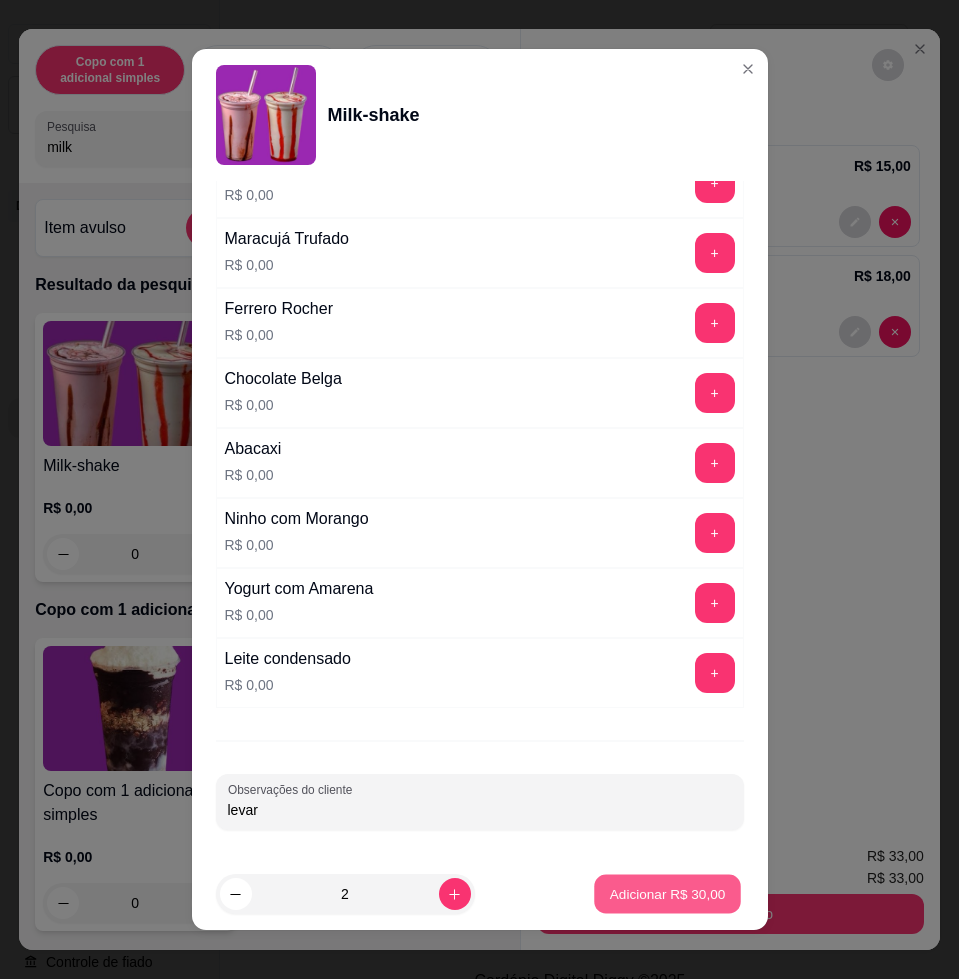click on "Adicionar   R$ 30,00" at bounding box center (668, 894) 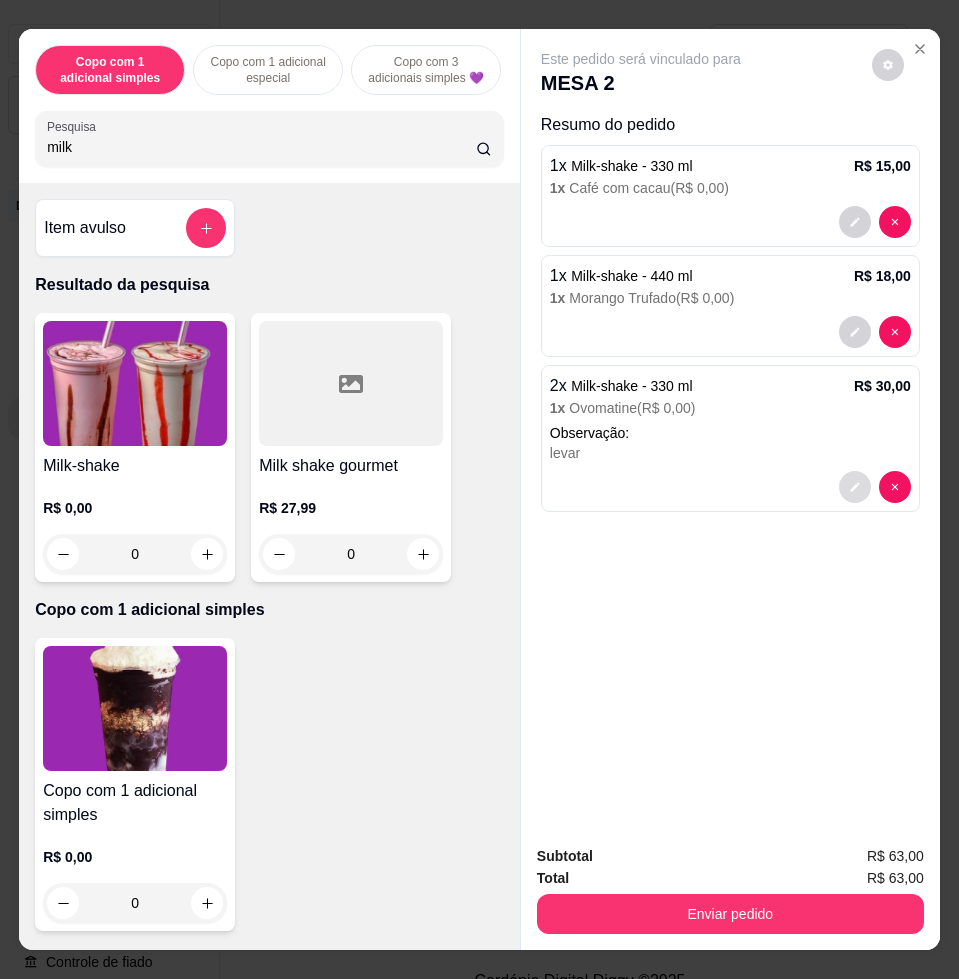 click 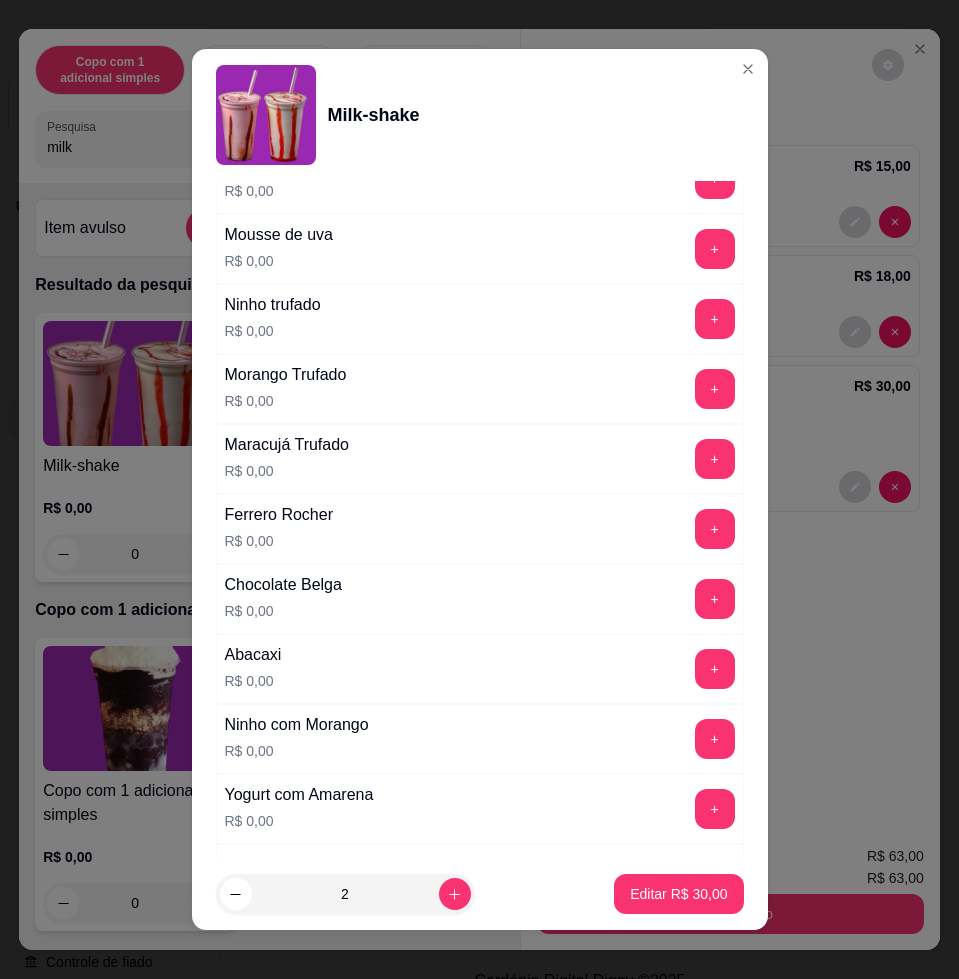 scroll, scrollTop: 1831, scrollLeft: 0, axis: vertical 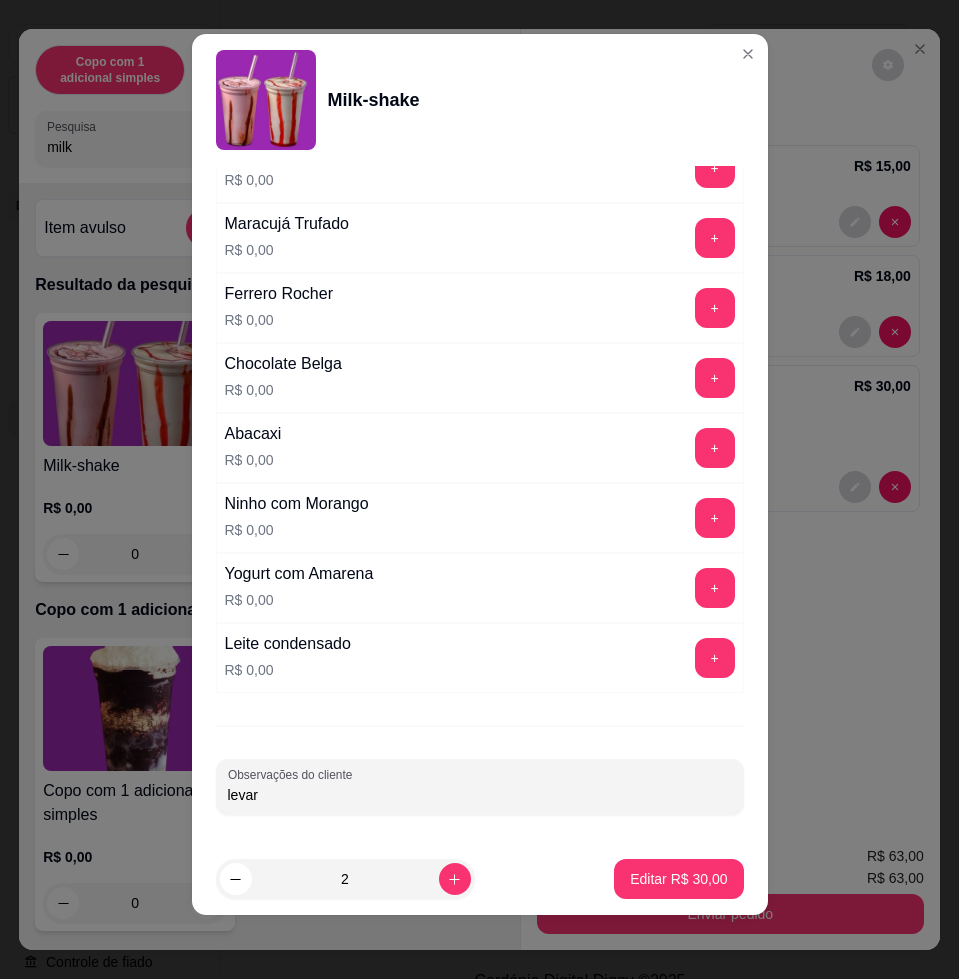 click on "levar" at bounding box center (480, 787) 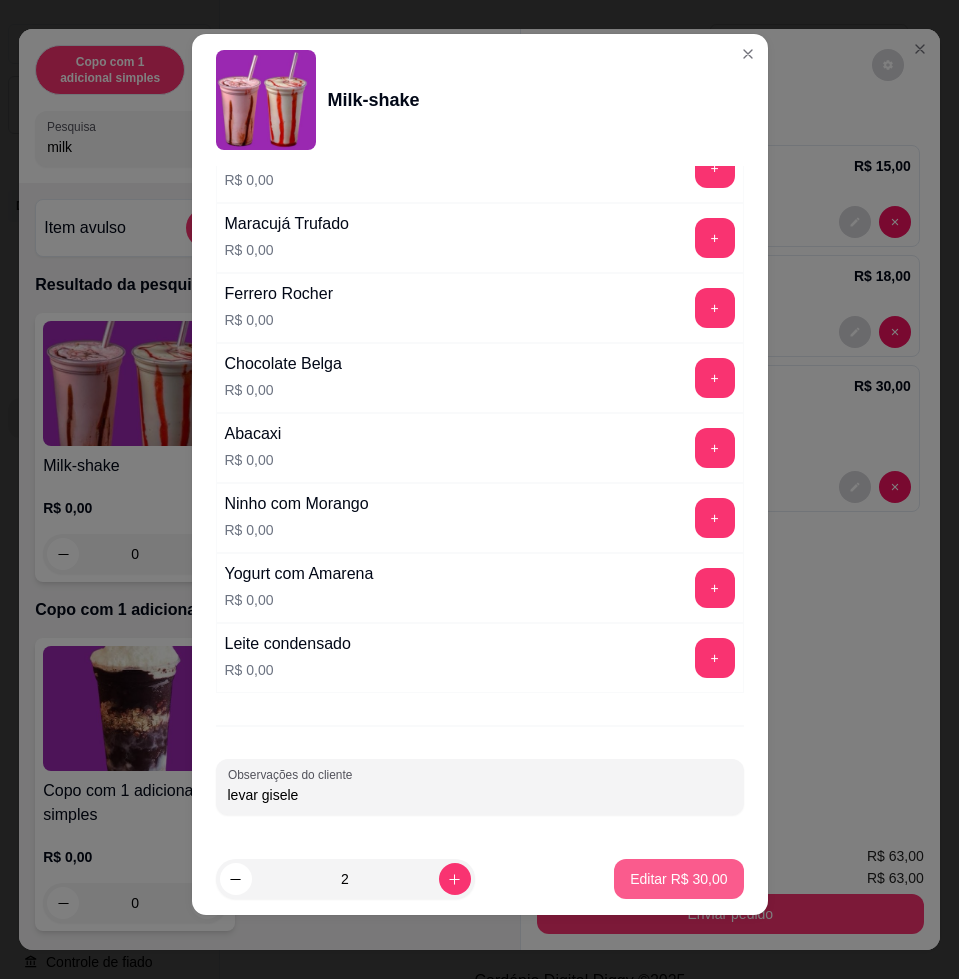 type on "levar gisele" 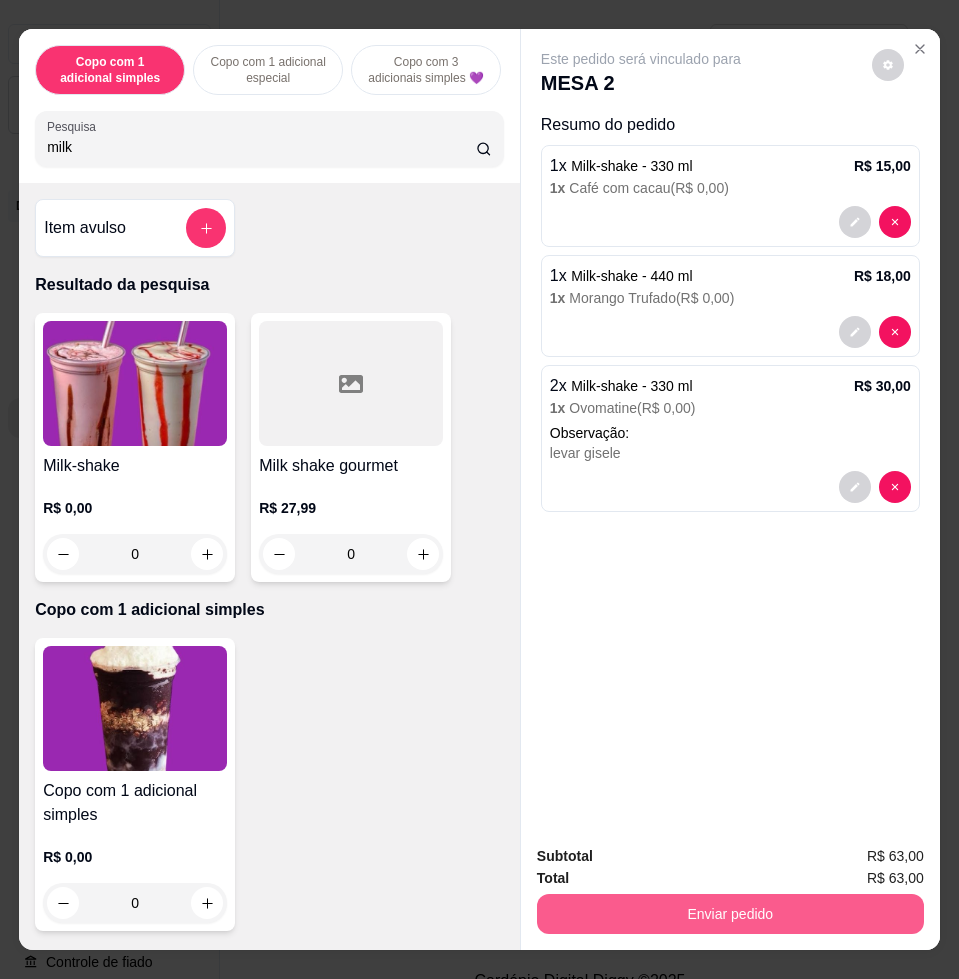 click on "Enviar pedido" at bounding box center (730, 914) 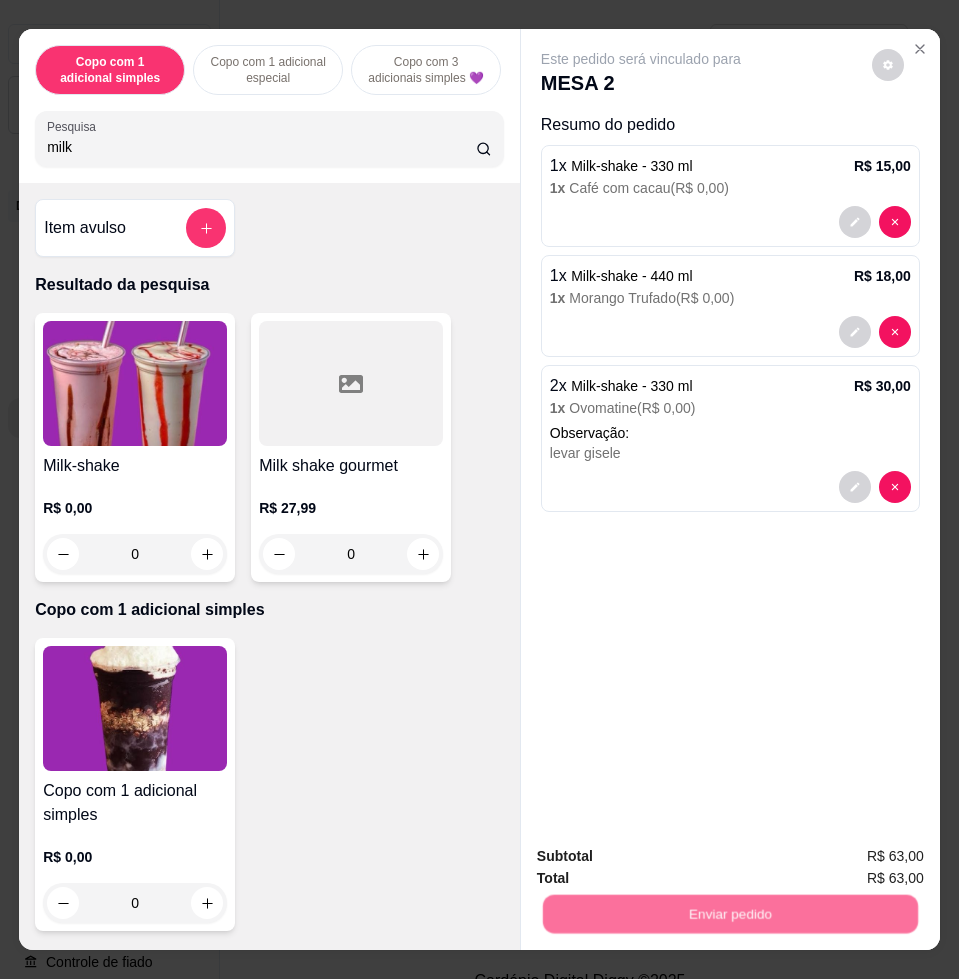 click on "Não registrar e enviar pedido" at bounding box center [662, 854] 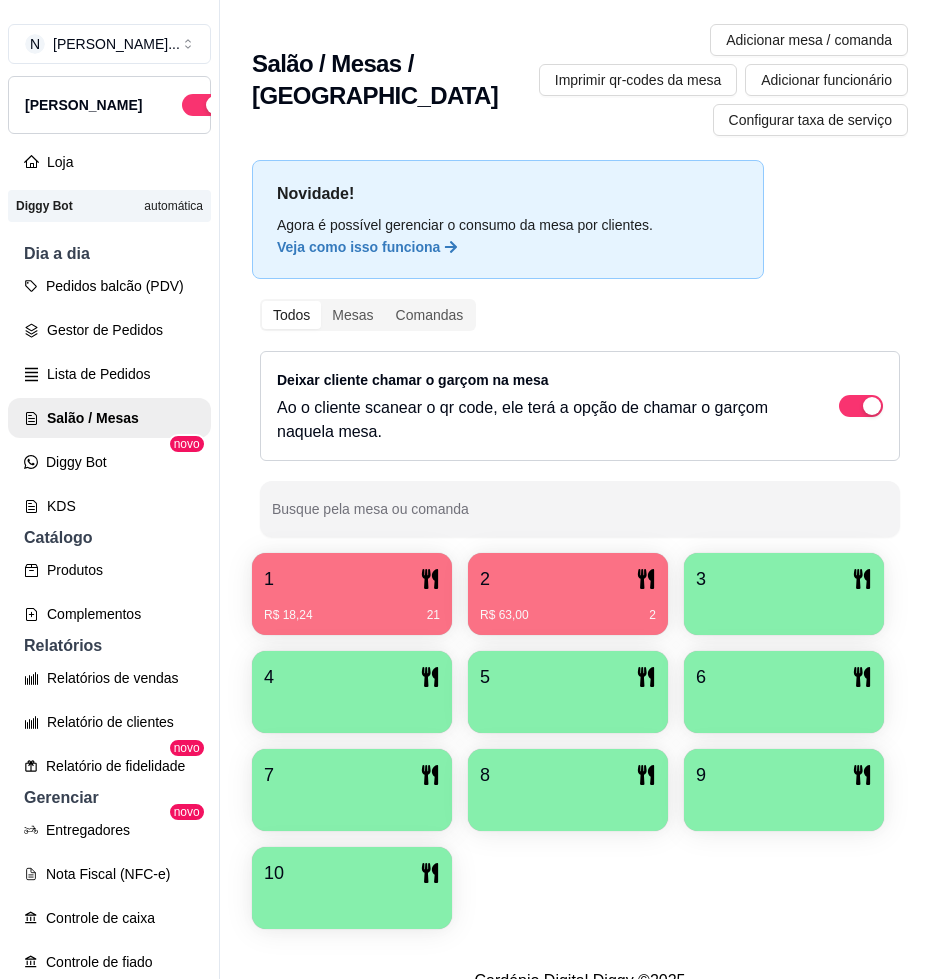 click on "R$ 18,24" at bounding box center [288, 615] 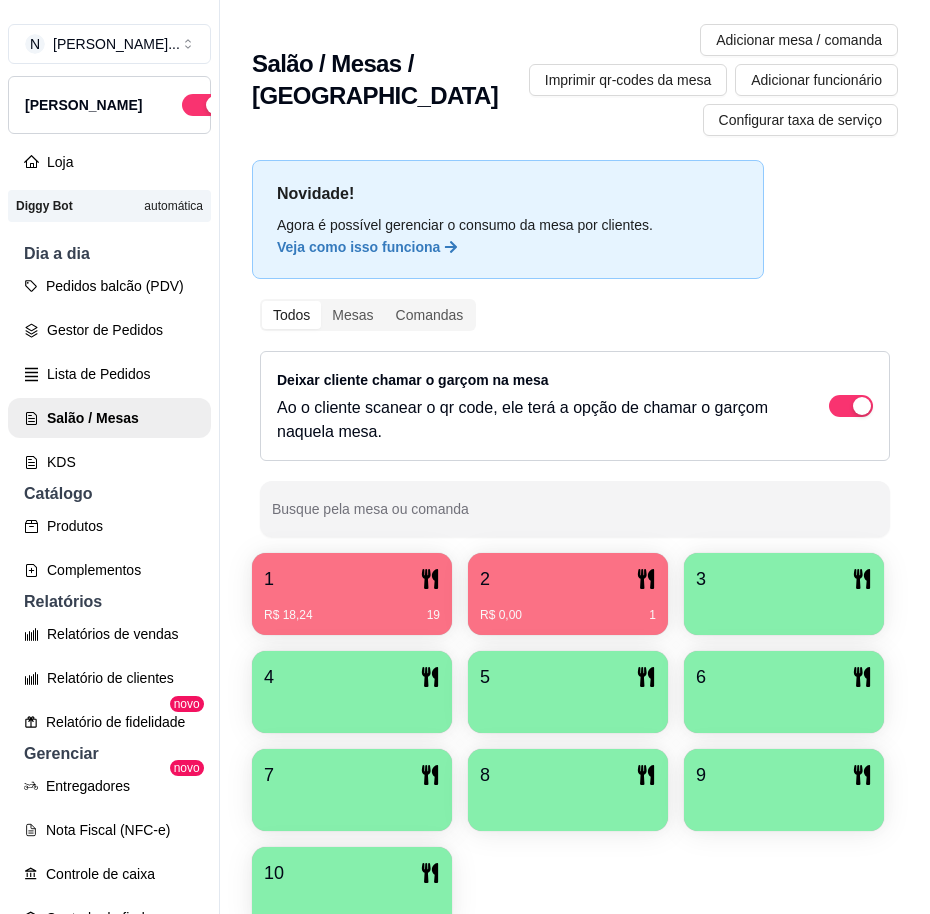 scroll, scrollTop: 0, scrollLeft: 0, axis: both 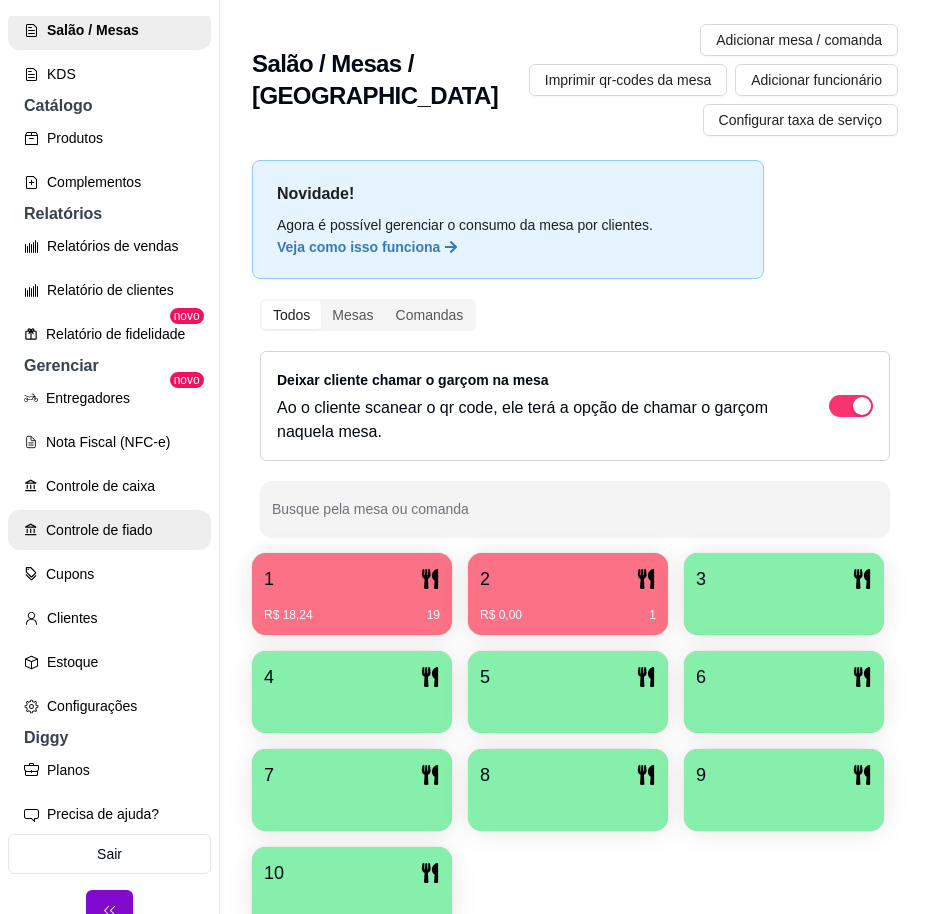 click on "Controle de fiado" at bounding box center [109, 530] 